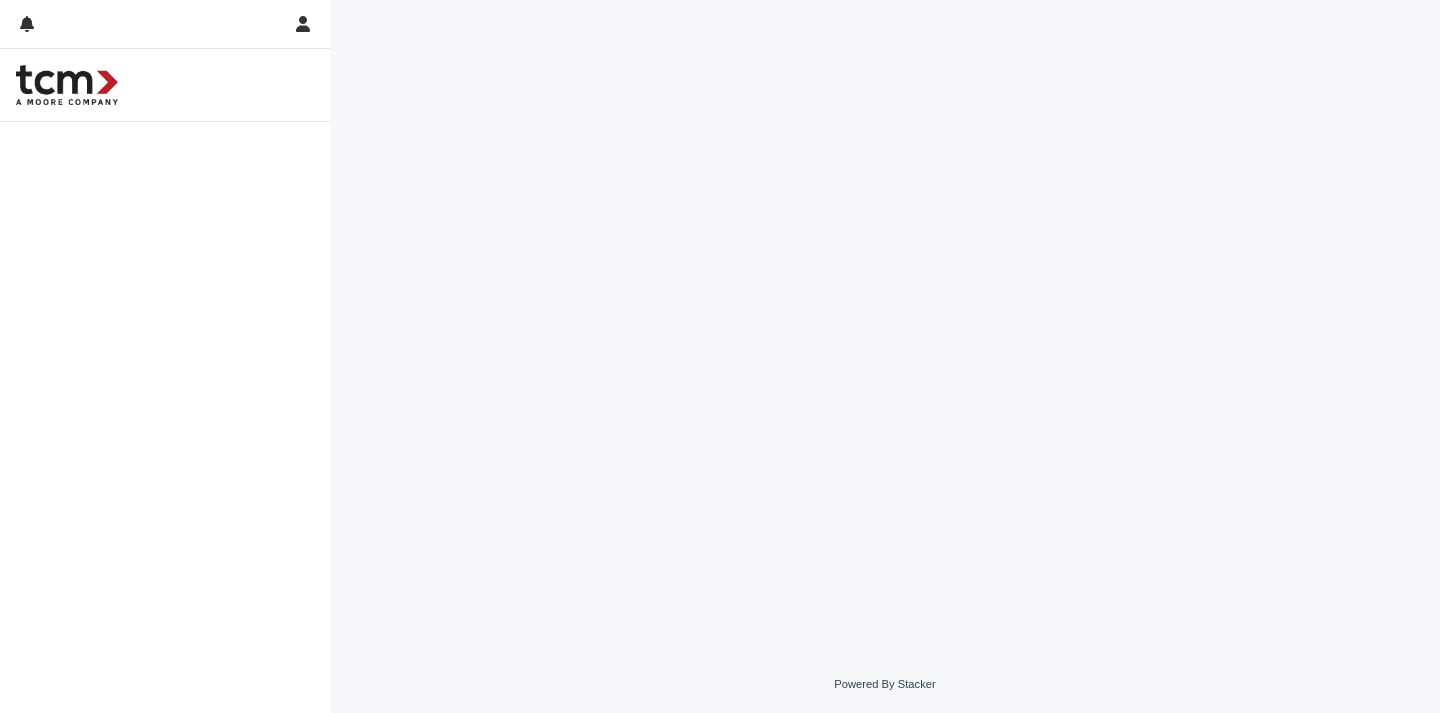 scroll, scrollTop: 0, scrollLeft: 0, axis: both 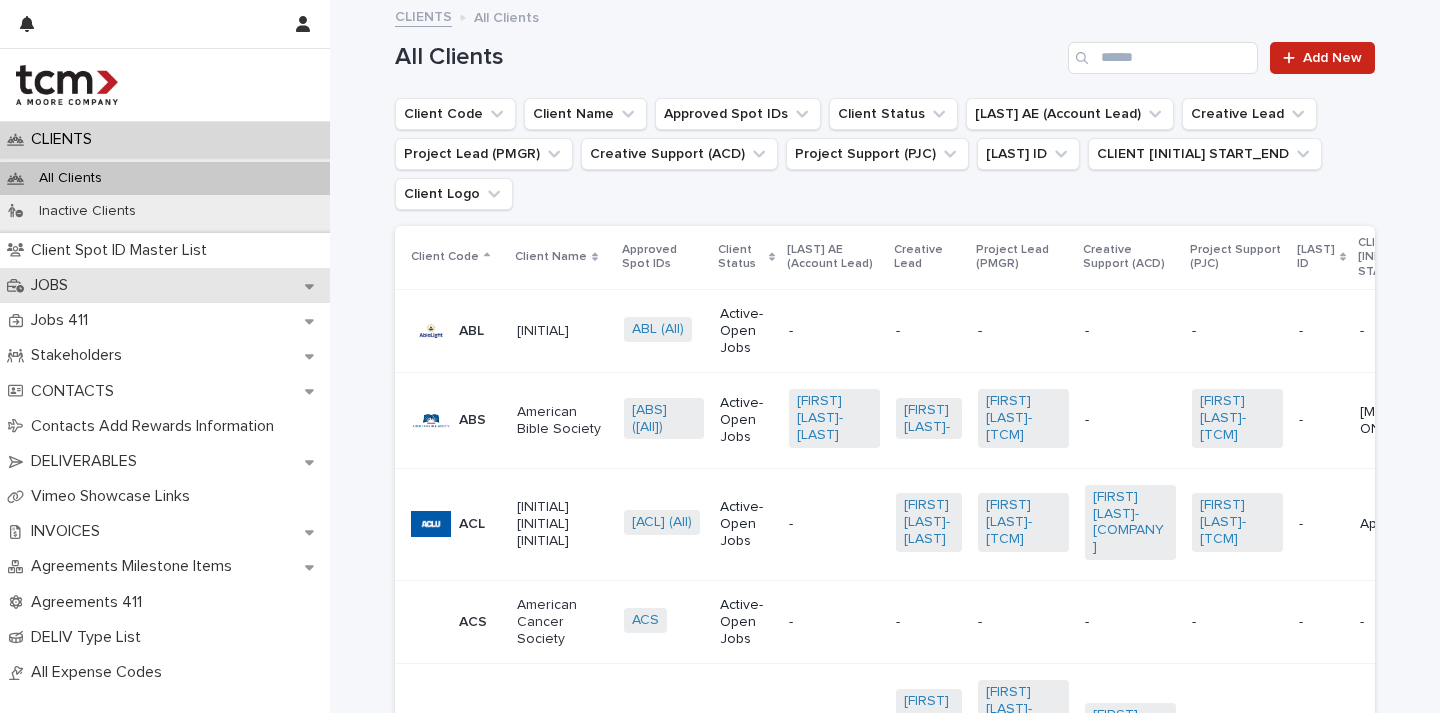 click on "JOBS" at bounding box center [53, 285] 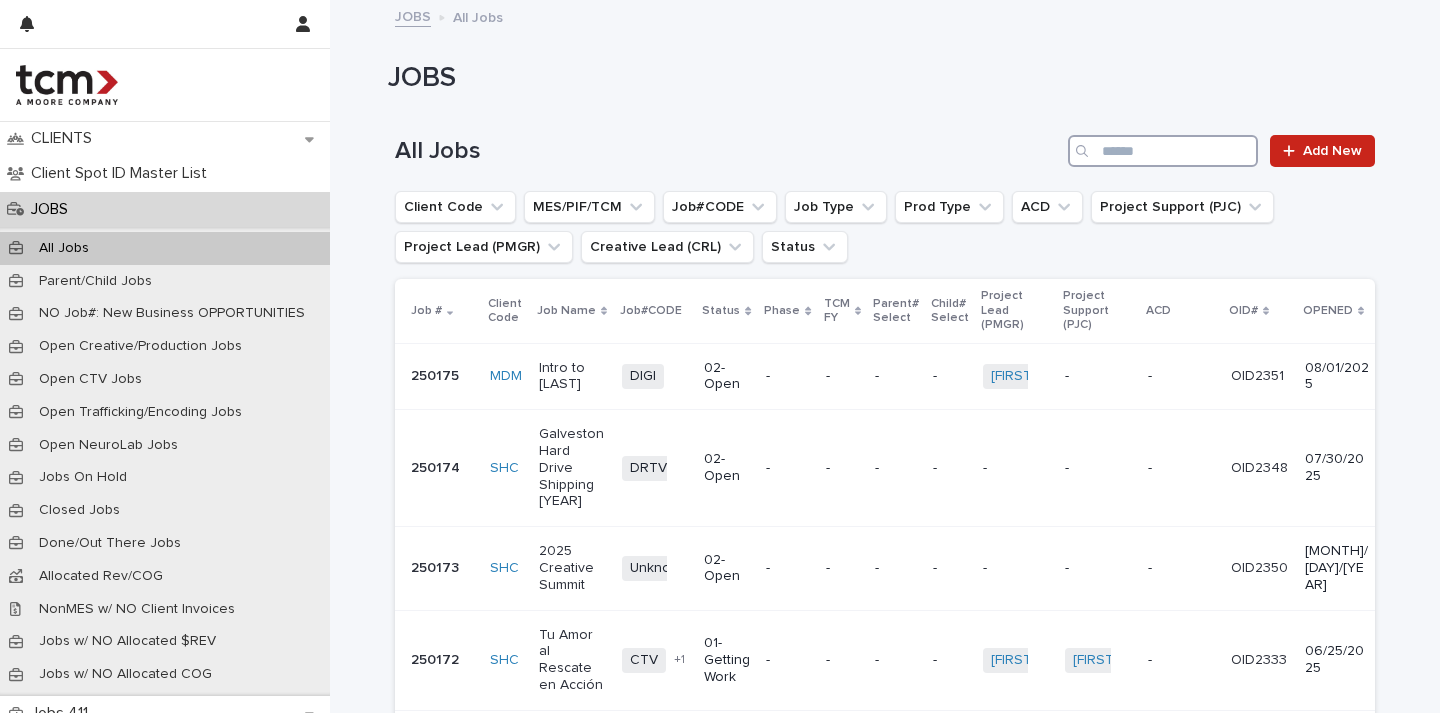 click at bounding box center [1163, 151] 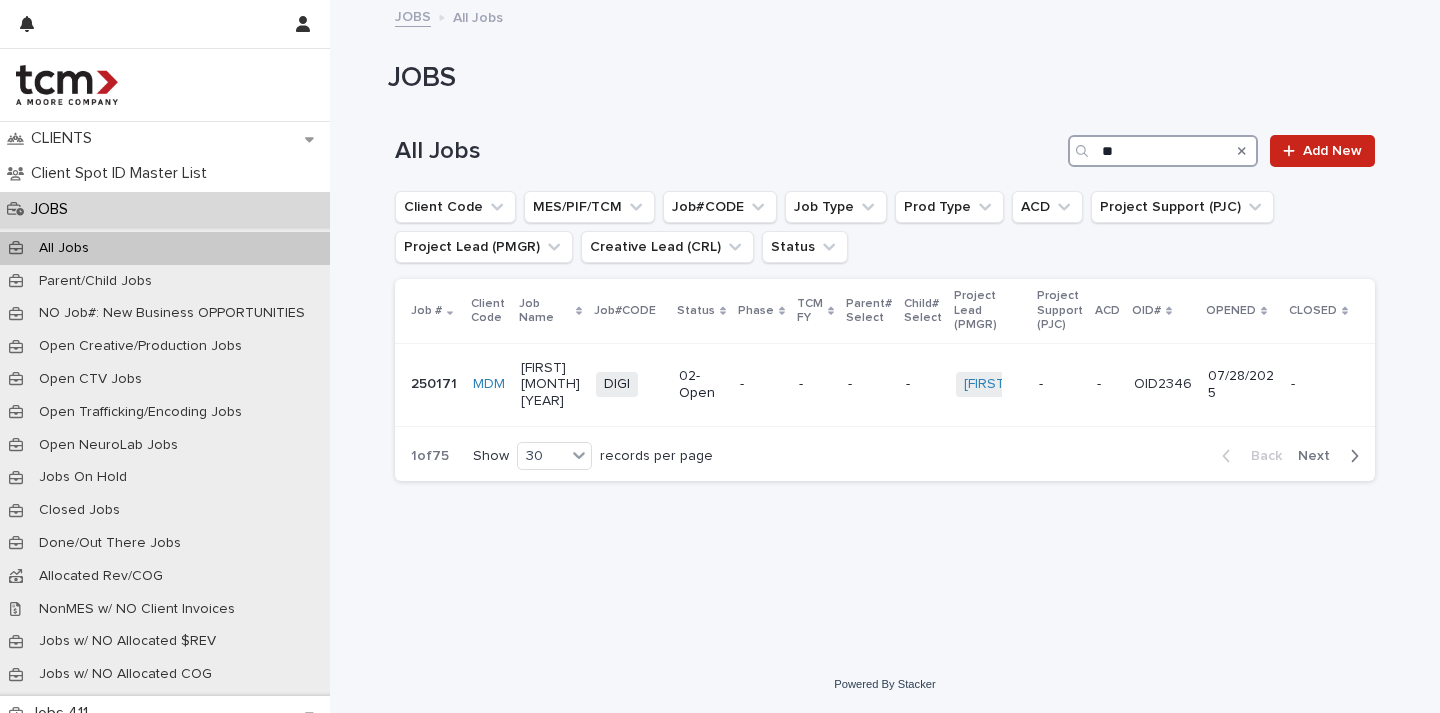 type on "*" 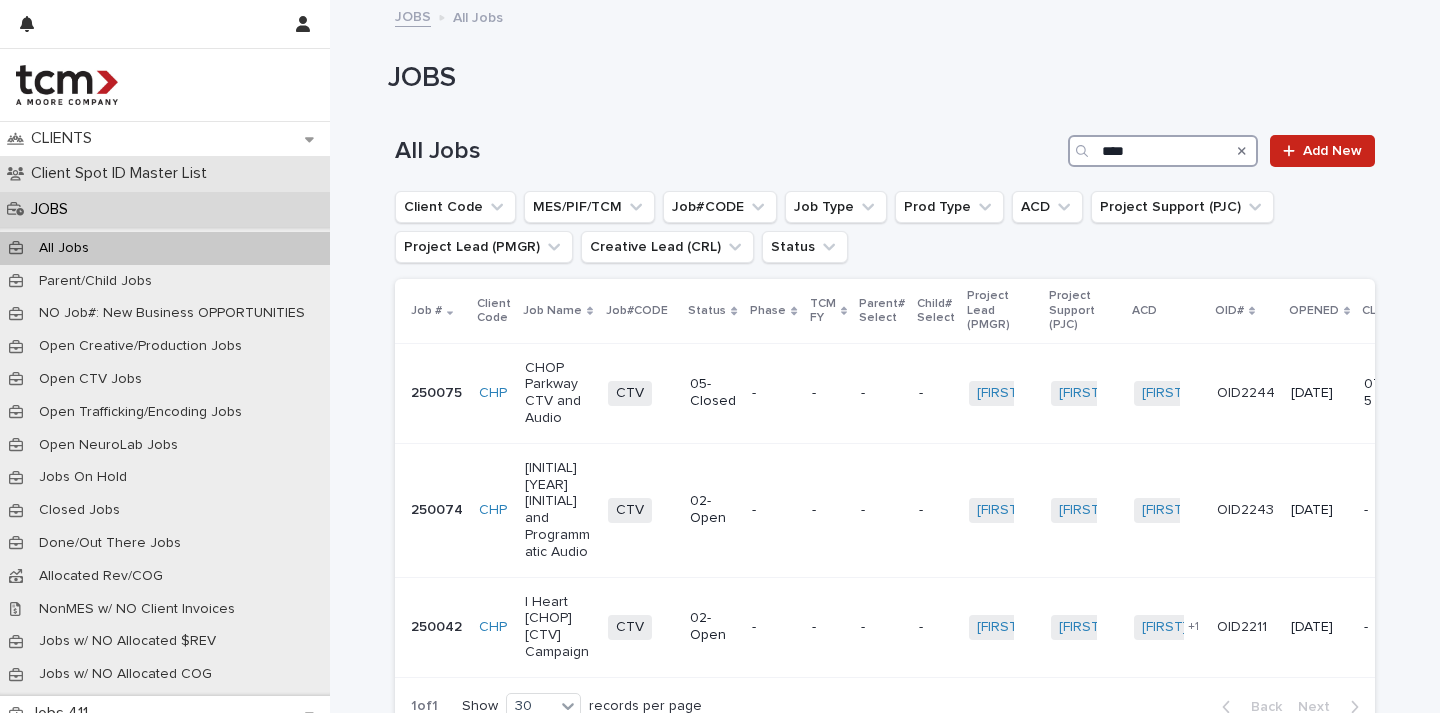 scroll, scrollTop: 0, scrollLeft: 0, axis: both 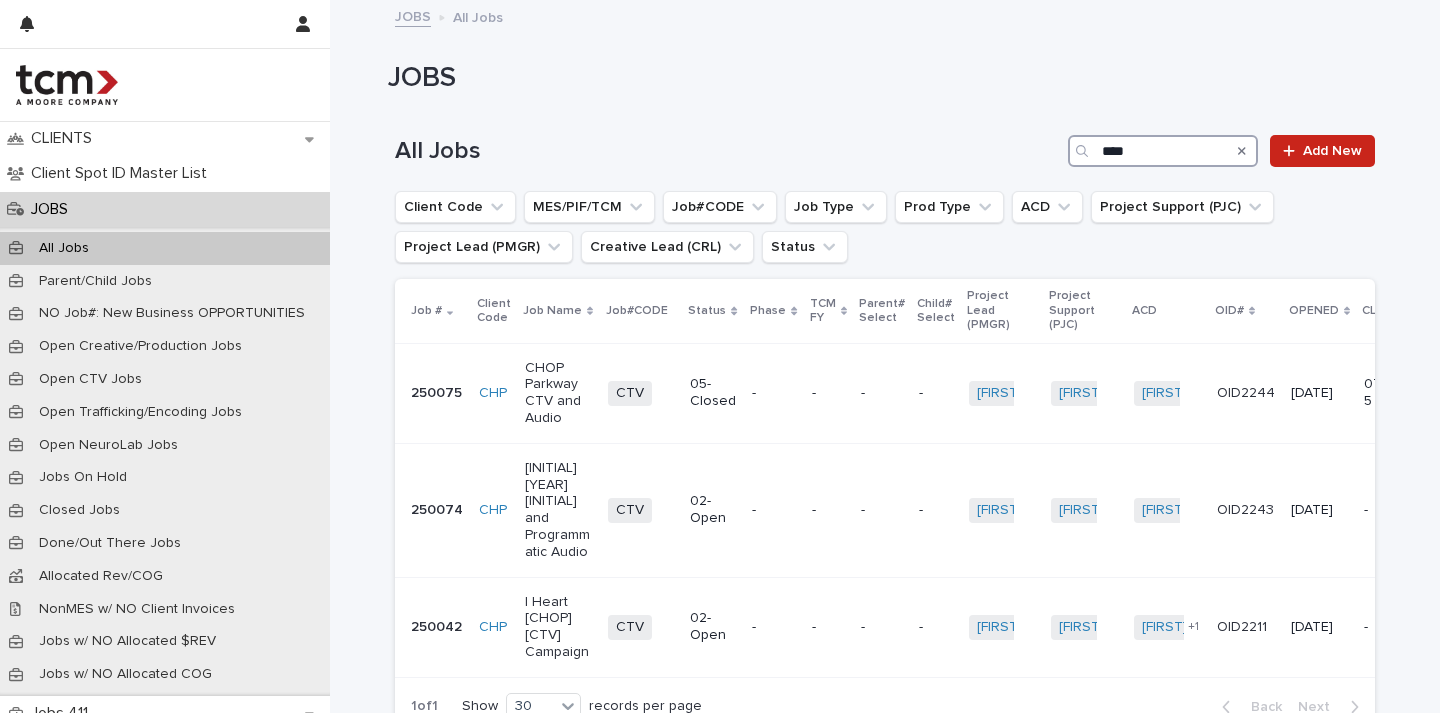 type on "****" 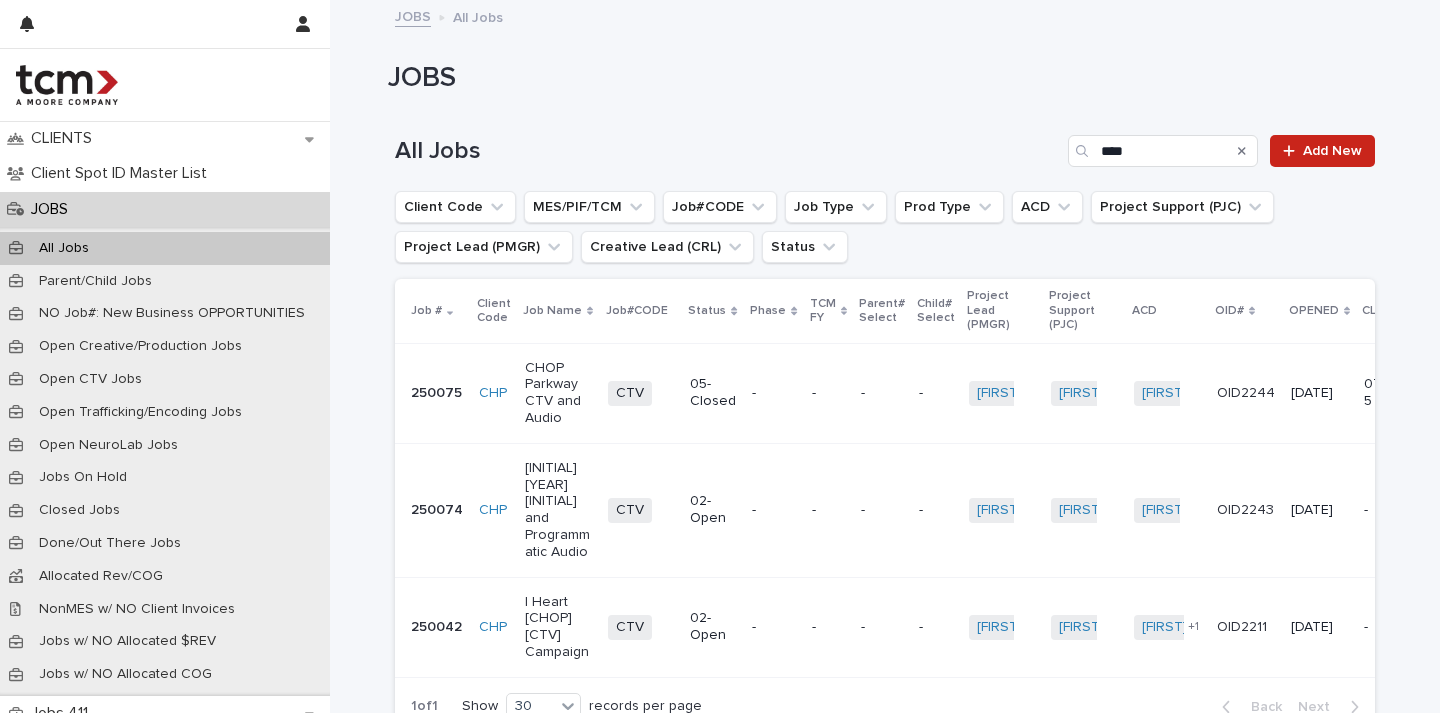 click on "All Jobs" at bounding box center (165, 248) 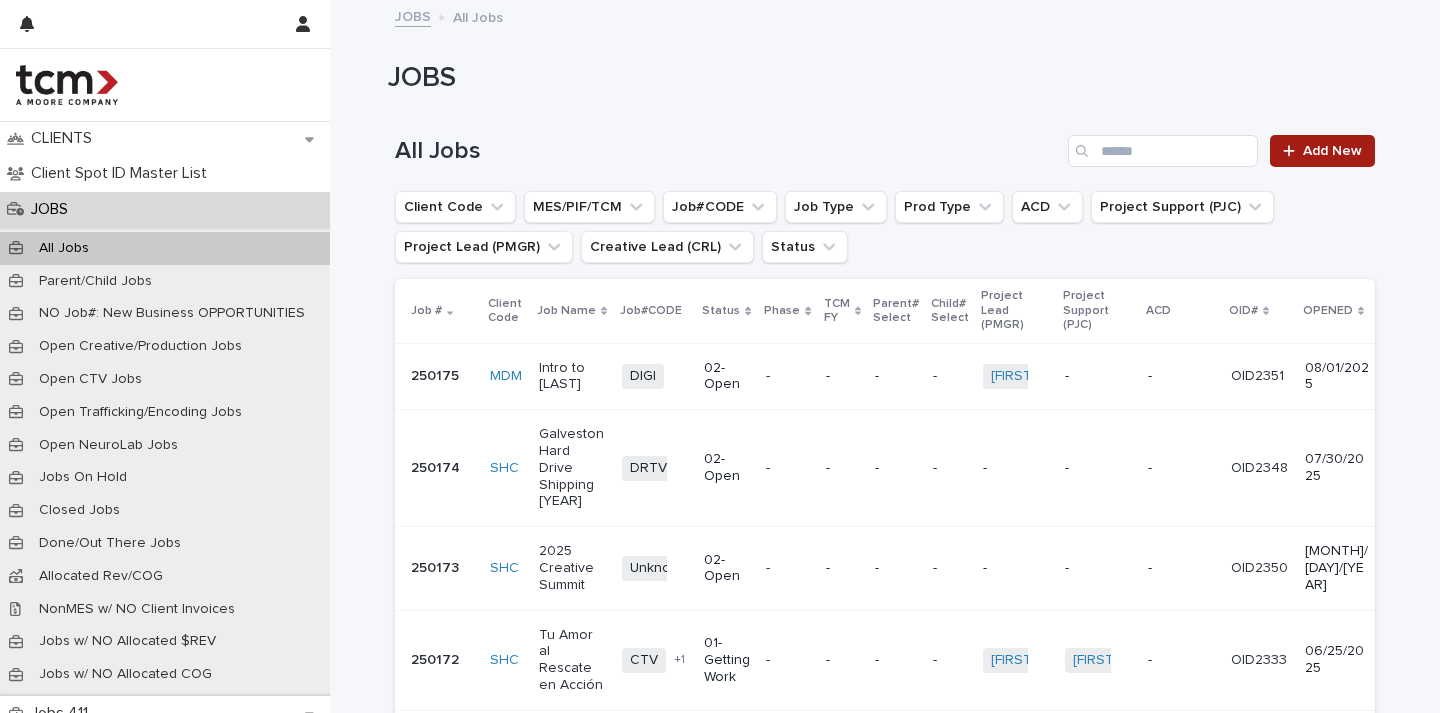 click on "Add New" at bounding box center [1332, 151] 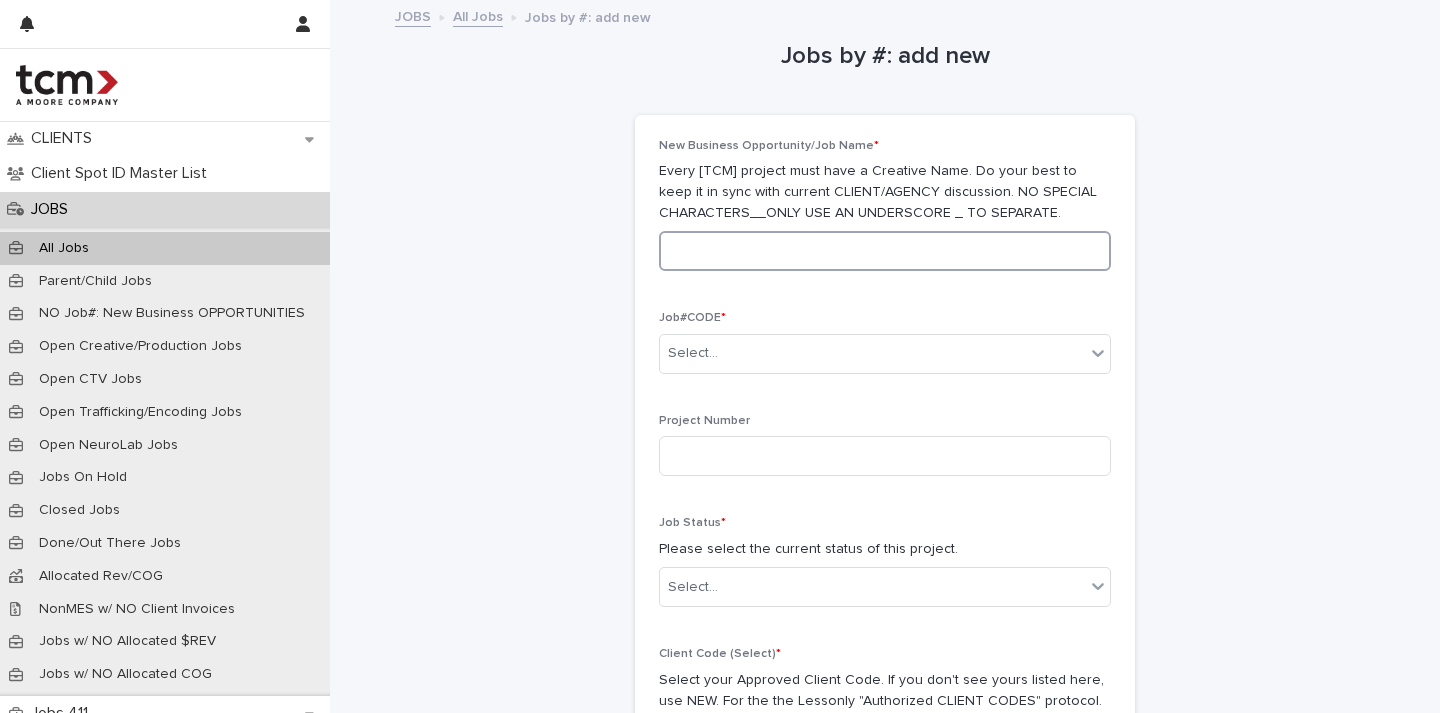 click at bounding box center (885, 251) 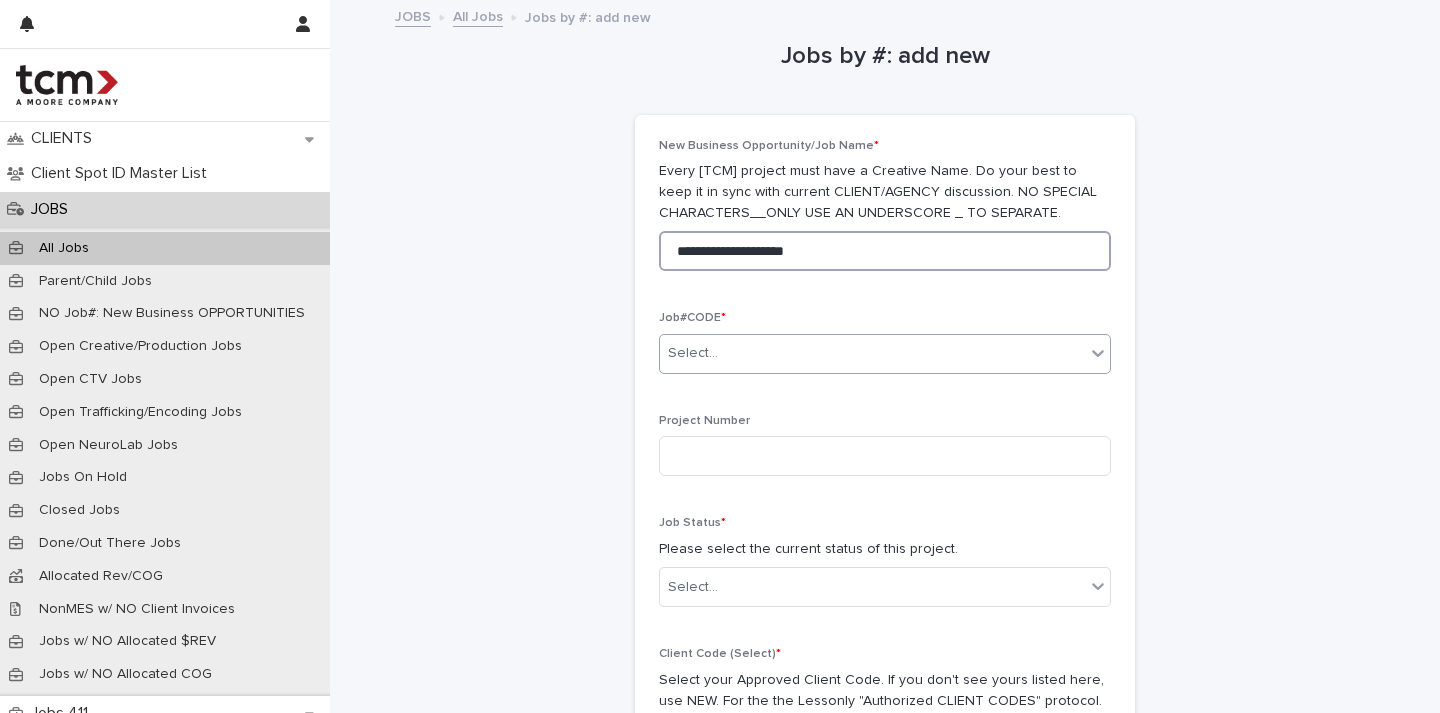 type on "**********" 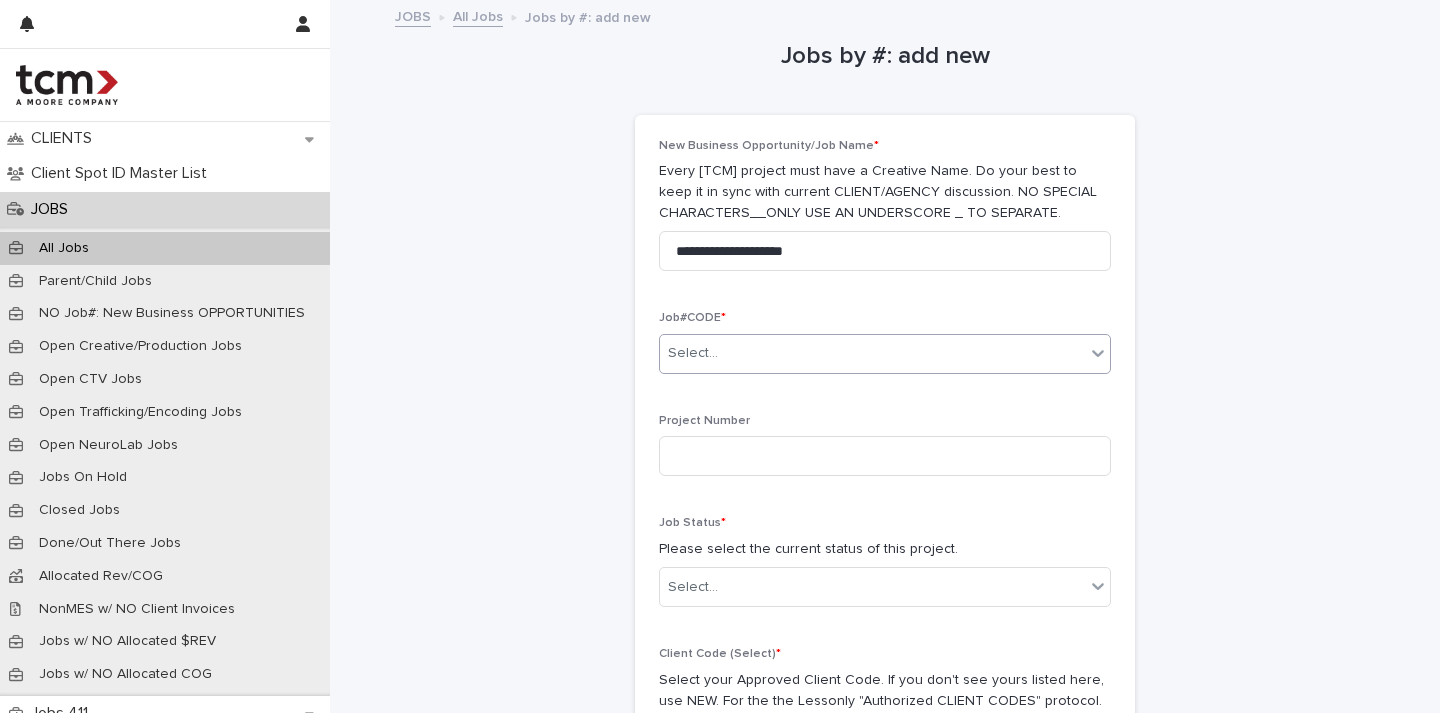 click on "Select..." at bounding box center (872, 353) 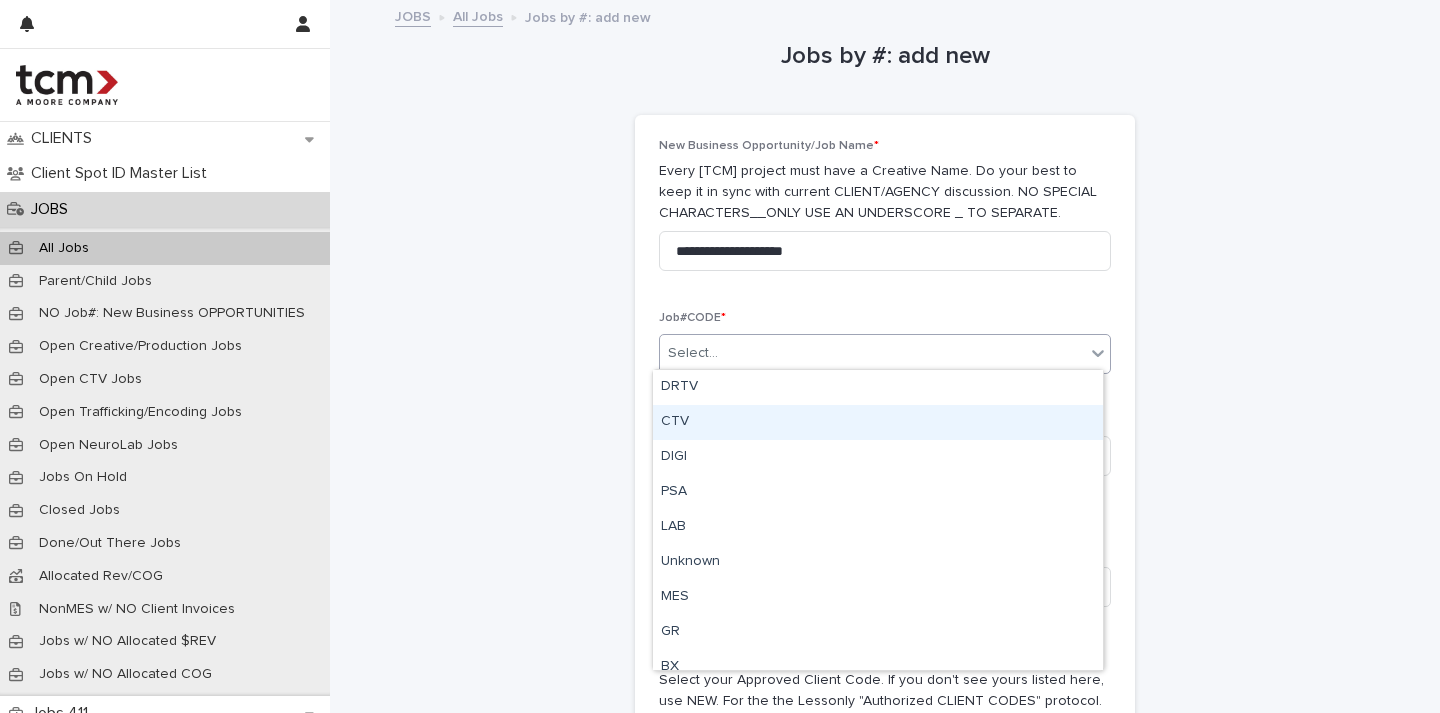 click on "CTV" at bounding box center (878, 422) 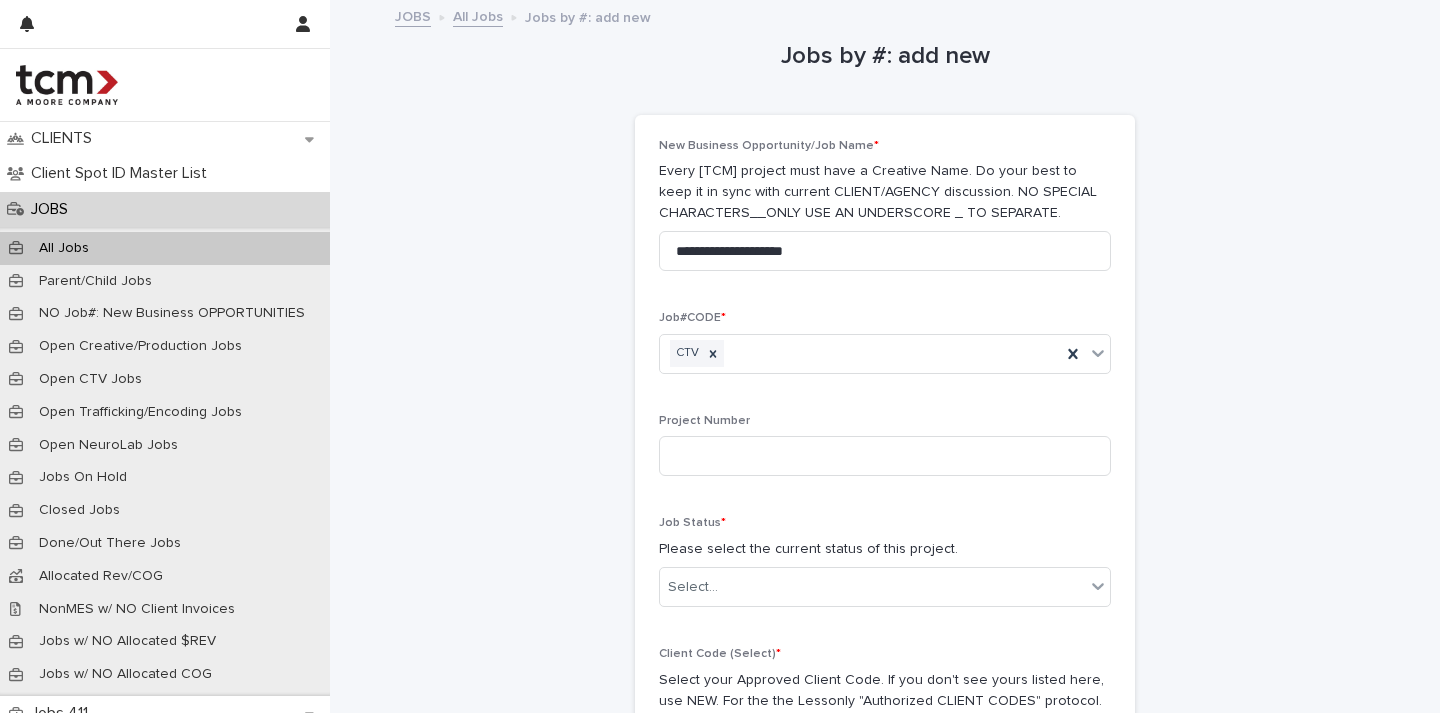 click on "Please select the current status of this project." at bounding box center [885, 549] 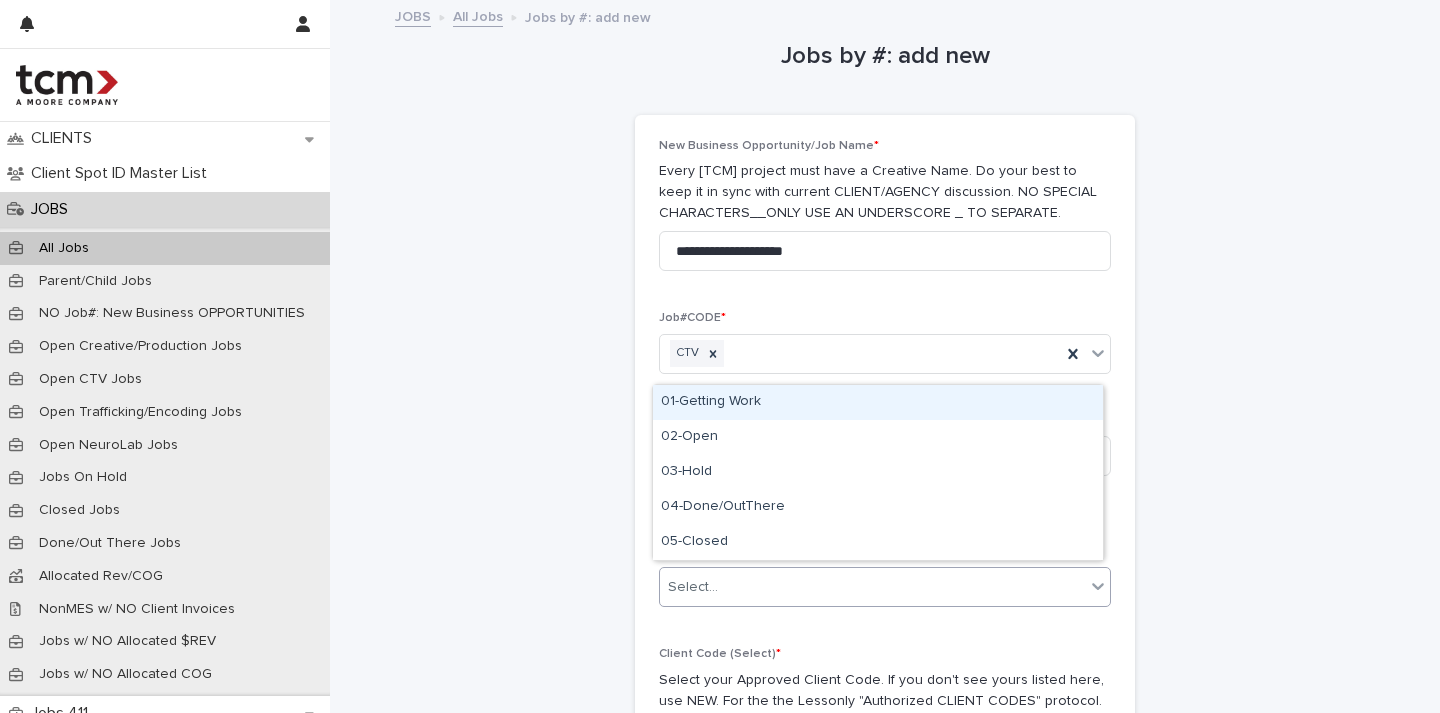 click on "Select..." at bounding box center [872, 587] 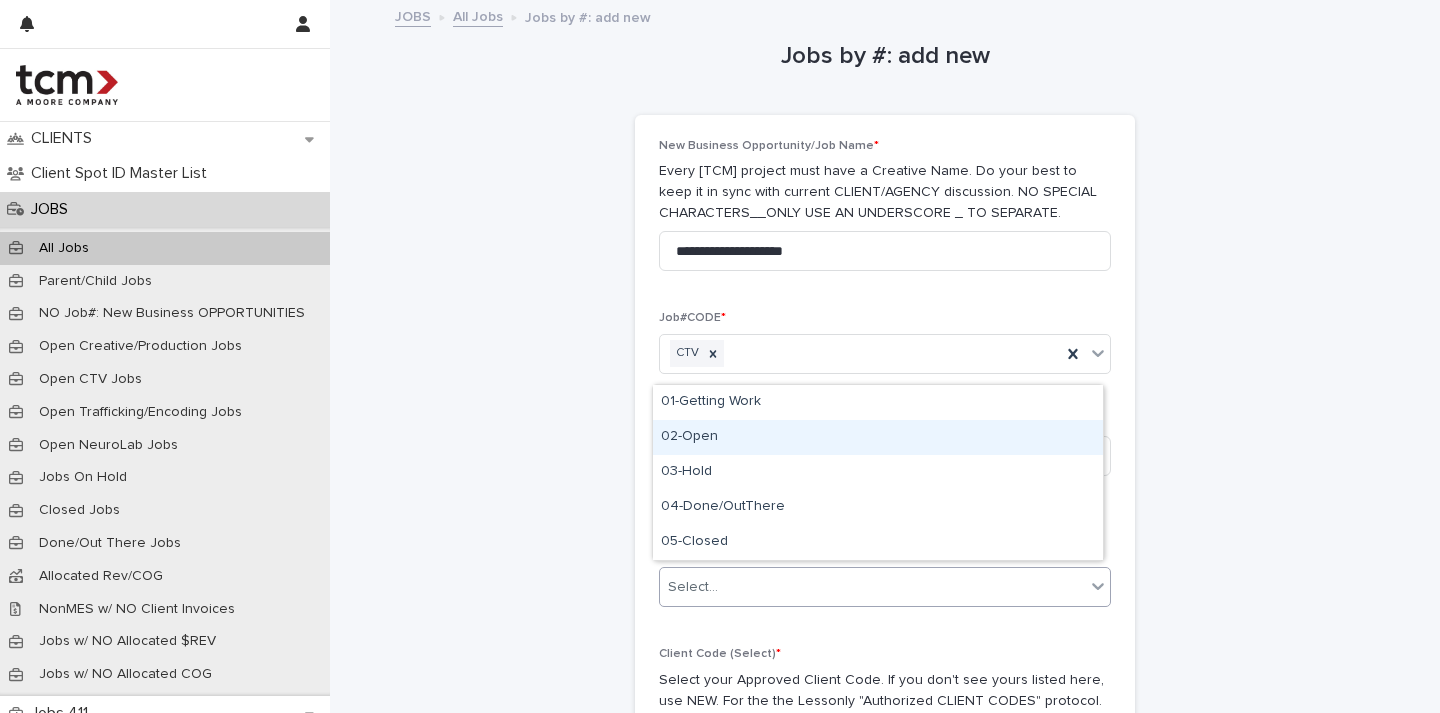 click on "02-Open" at bounding box center [878, 437] 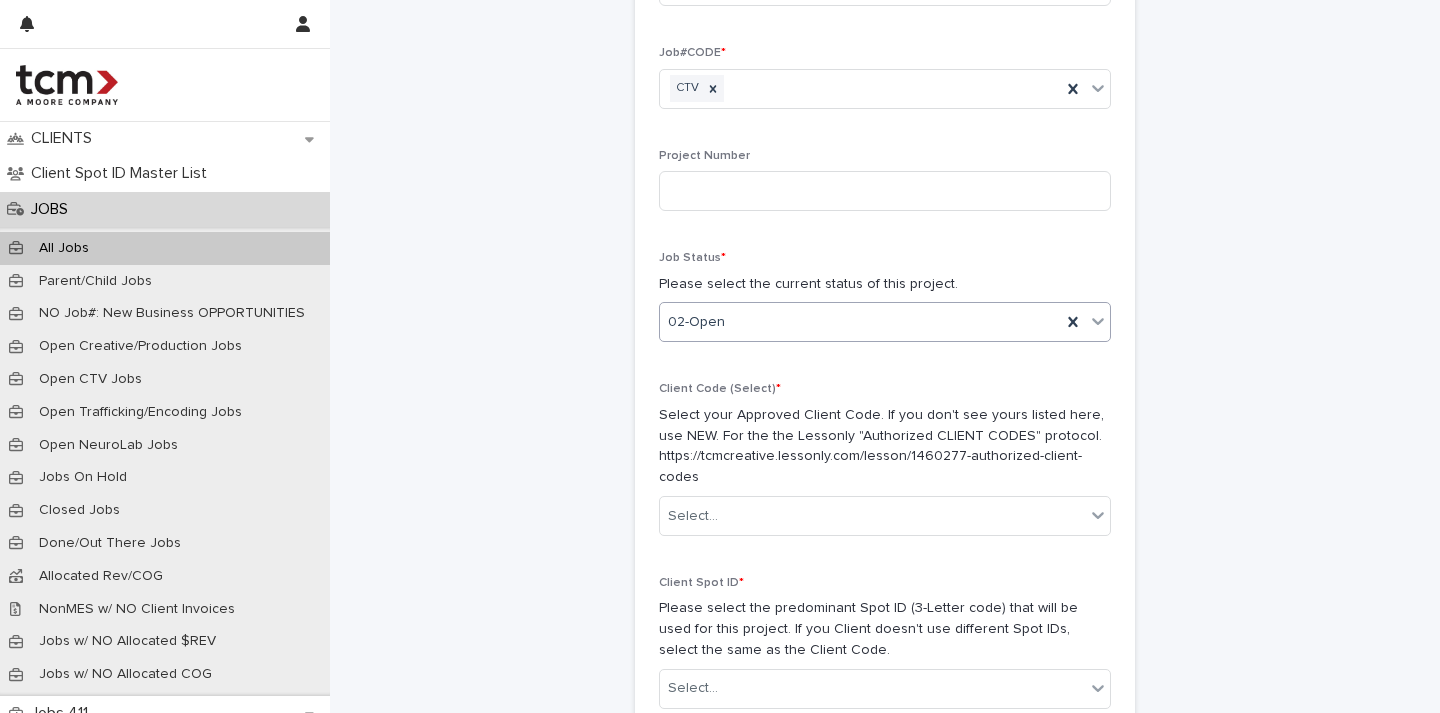 scroll, scrollTop: 439, scrollLeft: 0, axis: vertical 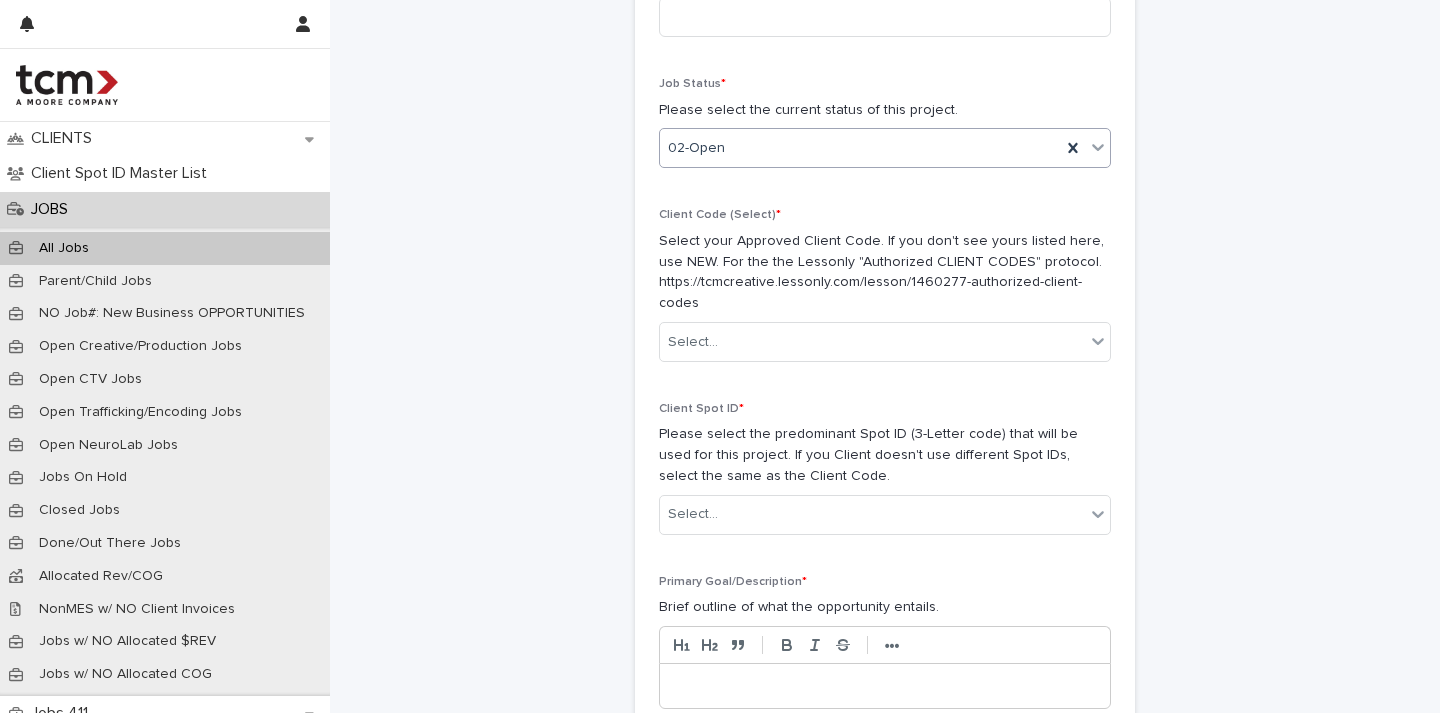 click on "Client Code (Select) * Select your Approved Client Code.  If you don't see yours listed here, use NEW.
For the  the Lessonly "Authorized CLIENT CODES" protocol. https://tcmcreative.lessonly.com/lesson/1460277-authorized-client-codes Select..." at bounding box center (885, 293) 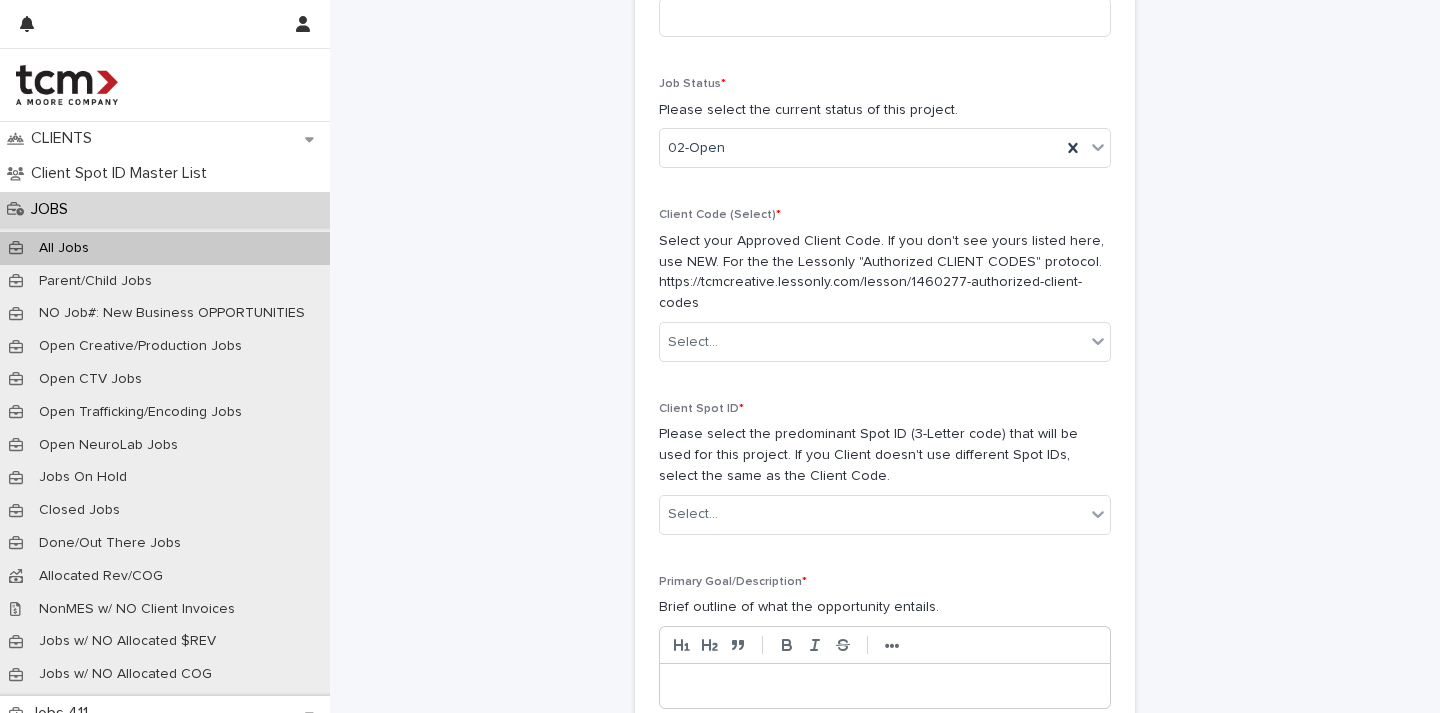 click on "Client Code (Select) * Select your Approved Client Code.  If you don't see yours listed here, use NEW.
For the  the Lessonly "Authorized CLIENT CODES" protocol. https://tcmcreative.lessonly.com/lesson/1460277-authorized-client-codes Select..." at bounding box center (885, 293) 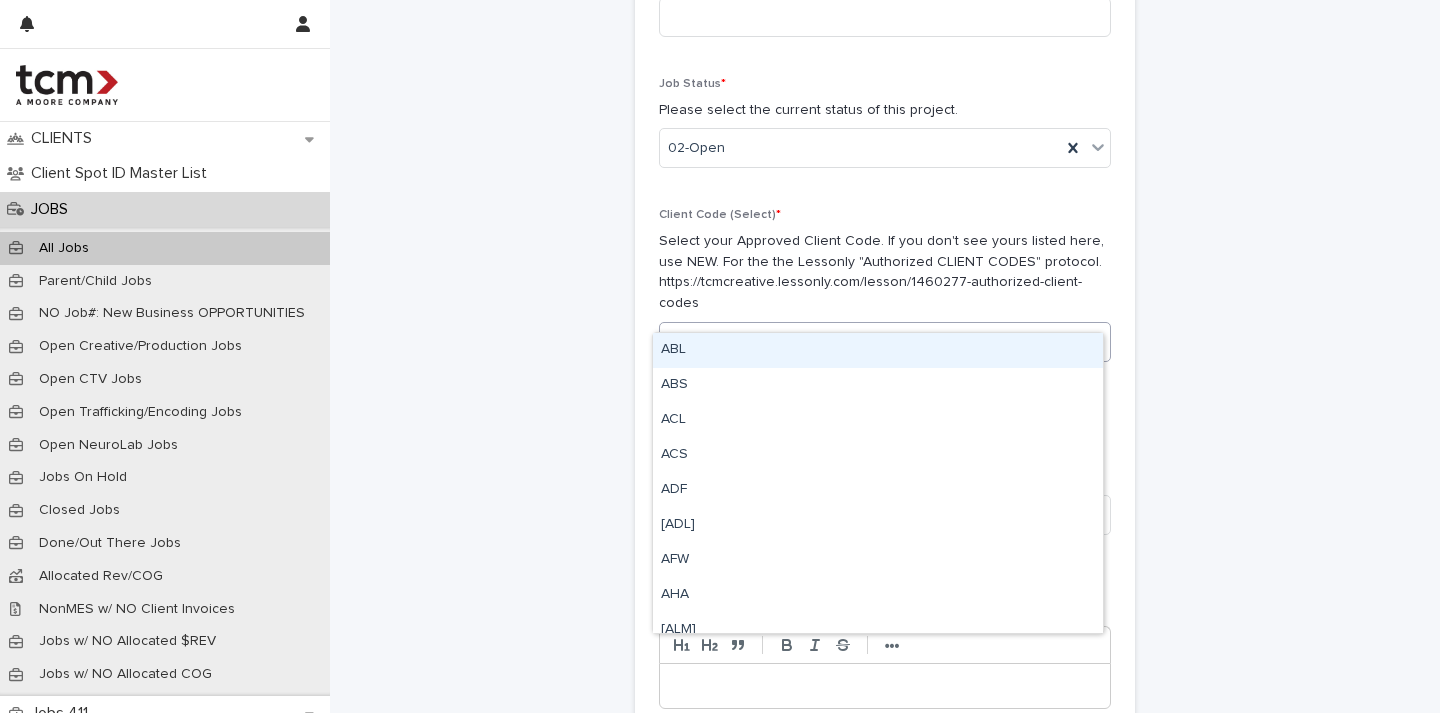 drag, startPoint x: 728, startPoint y: 327, endPoint x: 725, endPoint y: 315, distance: 12.369317 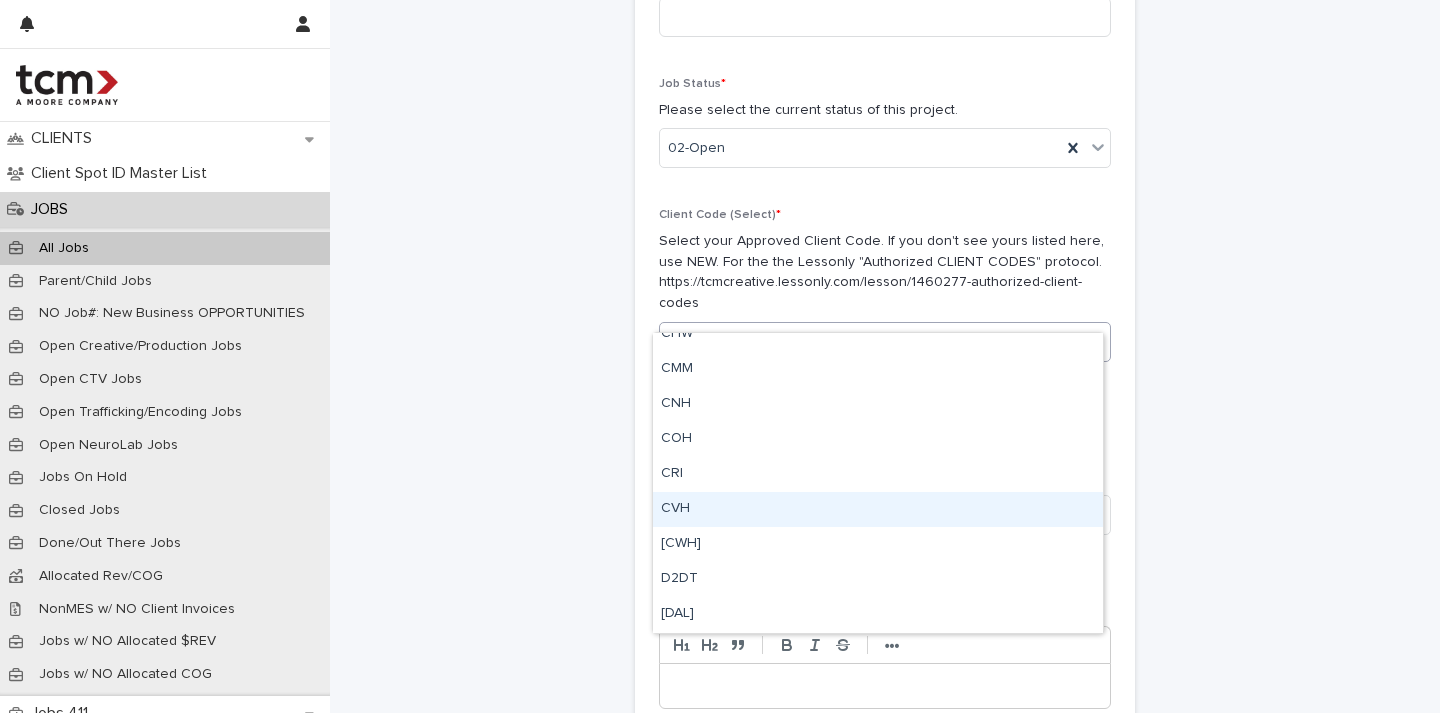 scroll, scrollTop: 593, scrollLeft: 0, axis: vertical 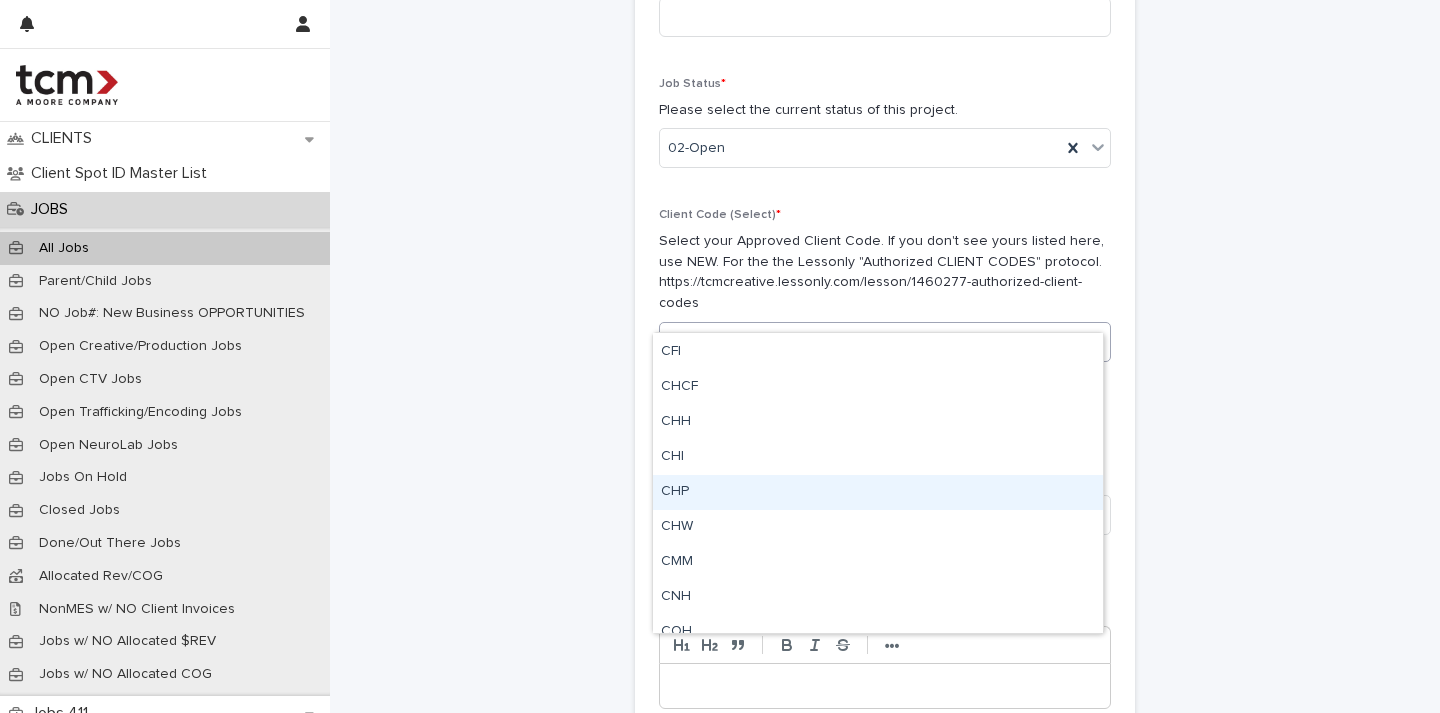 click on "CHP" at bounding box center (878, 492) 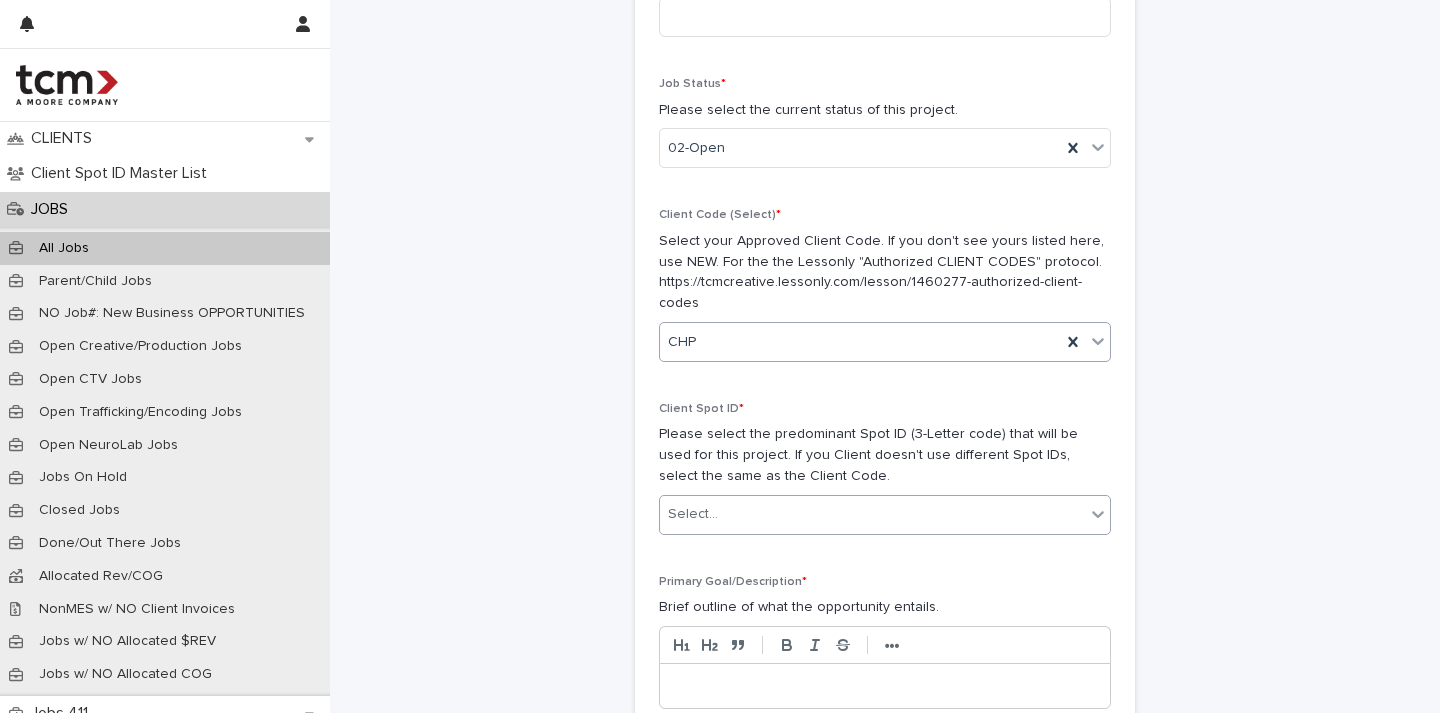 click on "Select..." at bounding box center [872, 514] 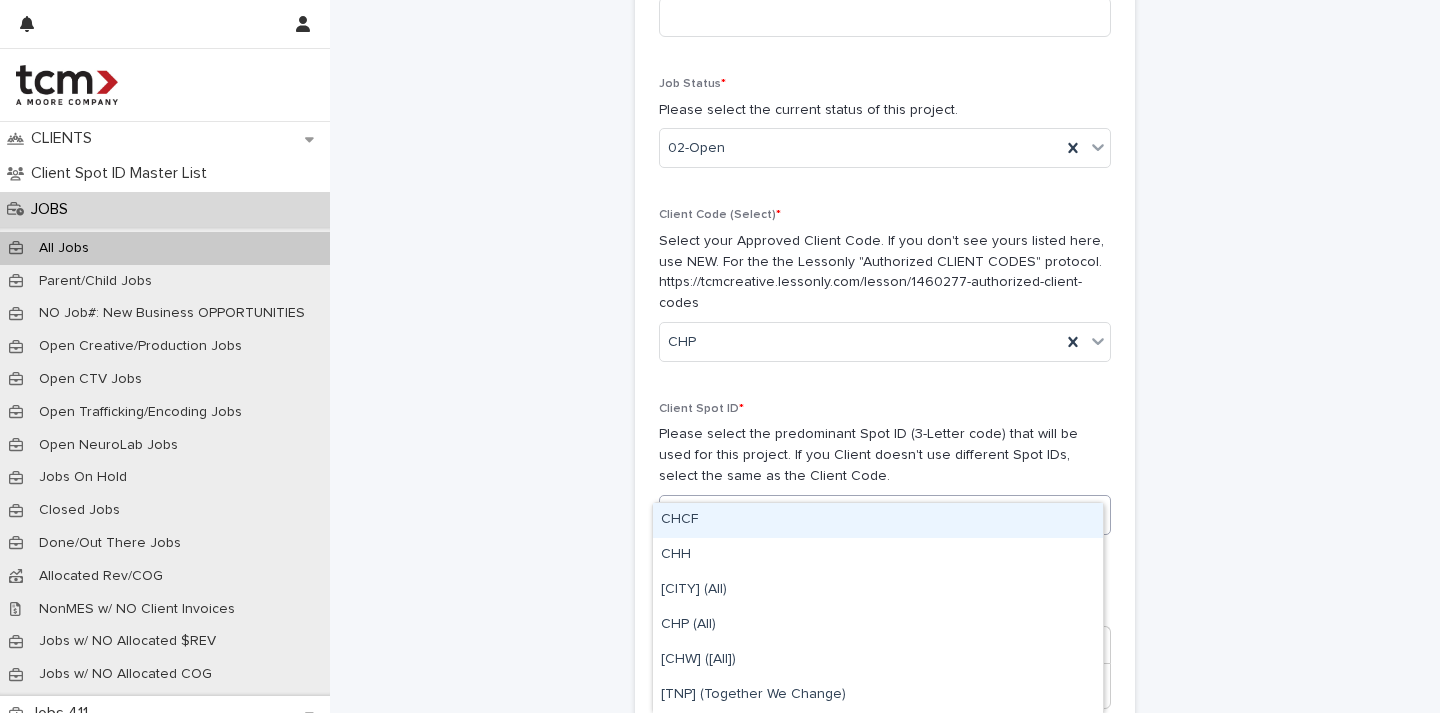 scroll, scrollTop: 0, scrollLeft: 0, axis: both 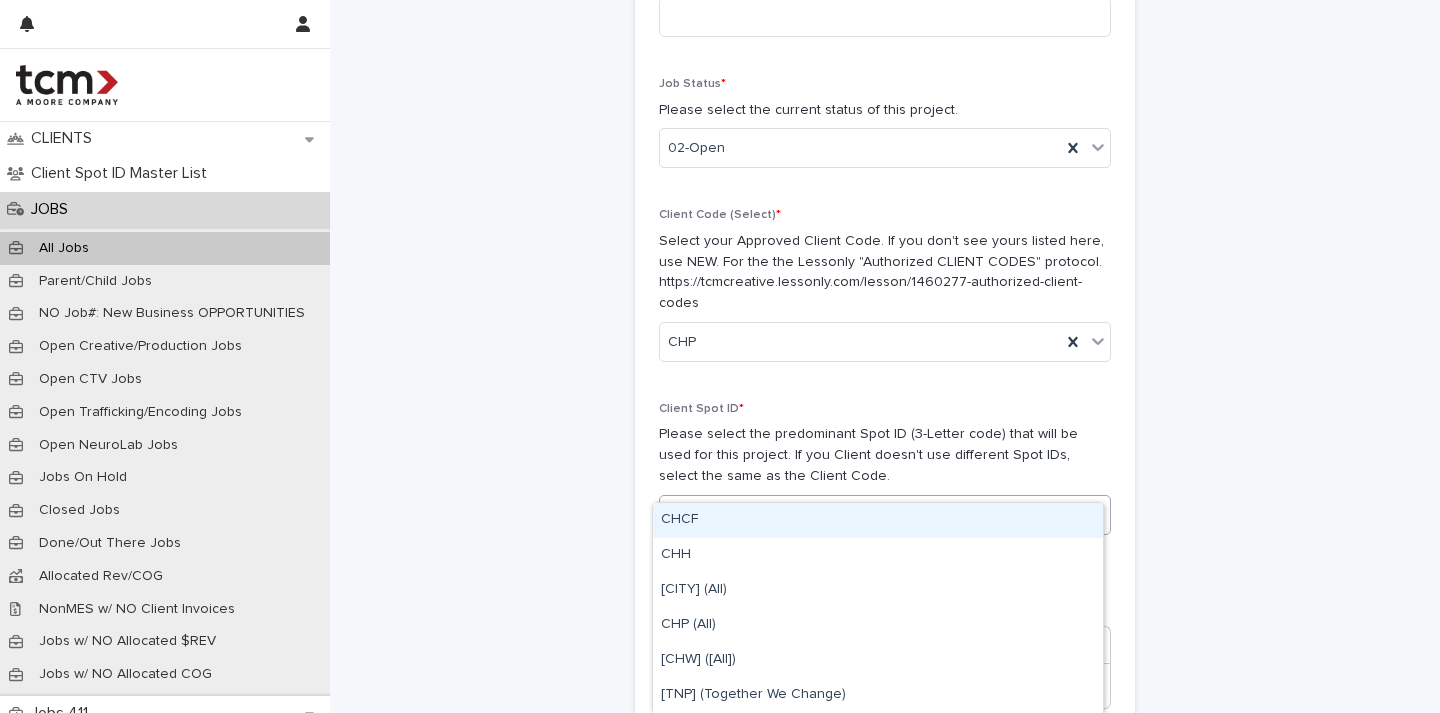 type on "***" 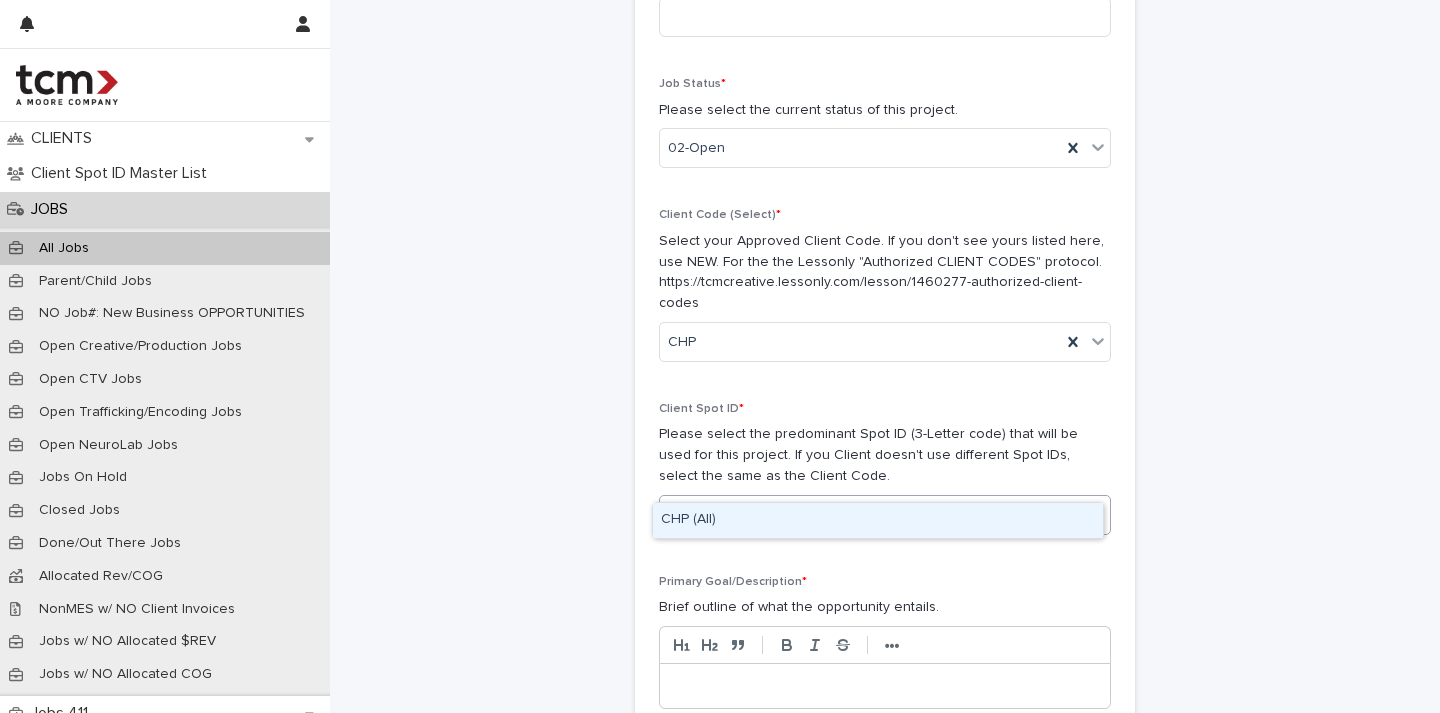 type 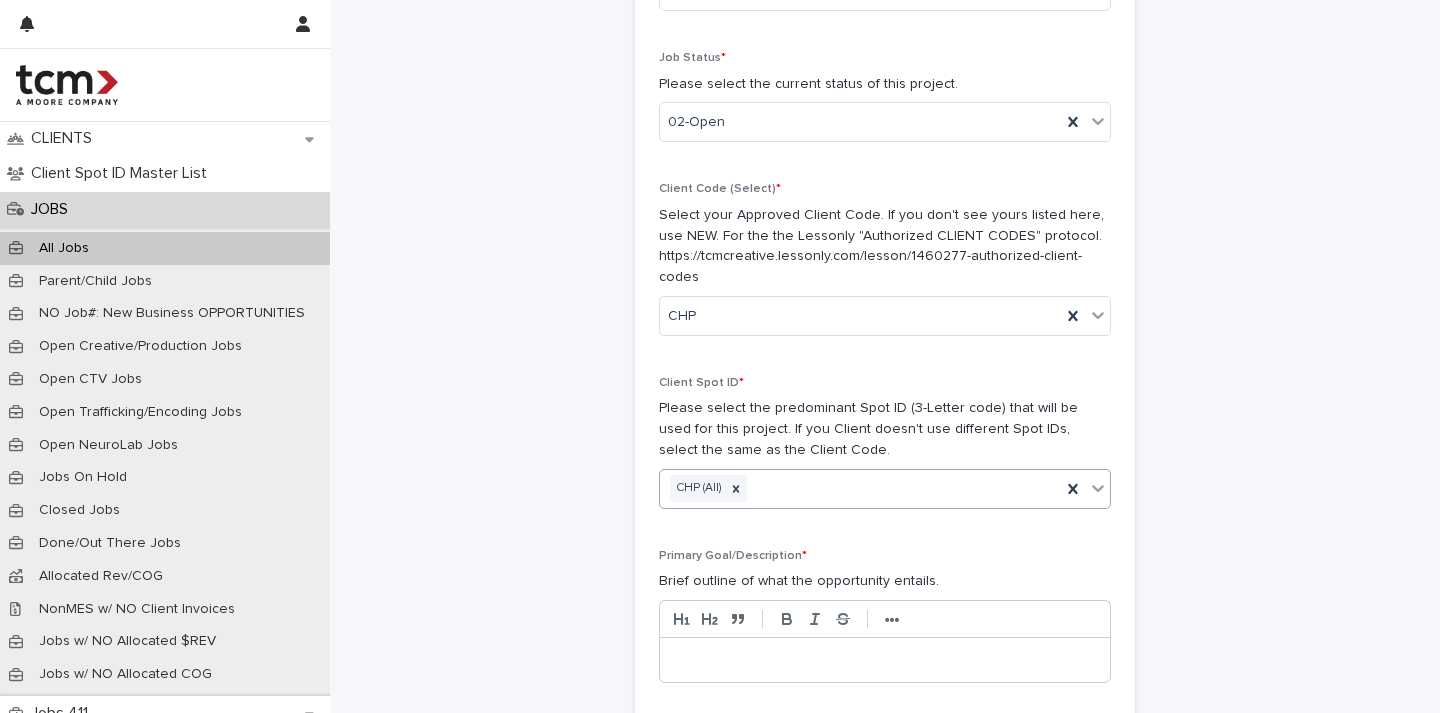 scroll, scrollTop: 548, scrollLeft: 0, axis: vertical 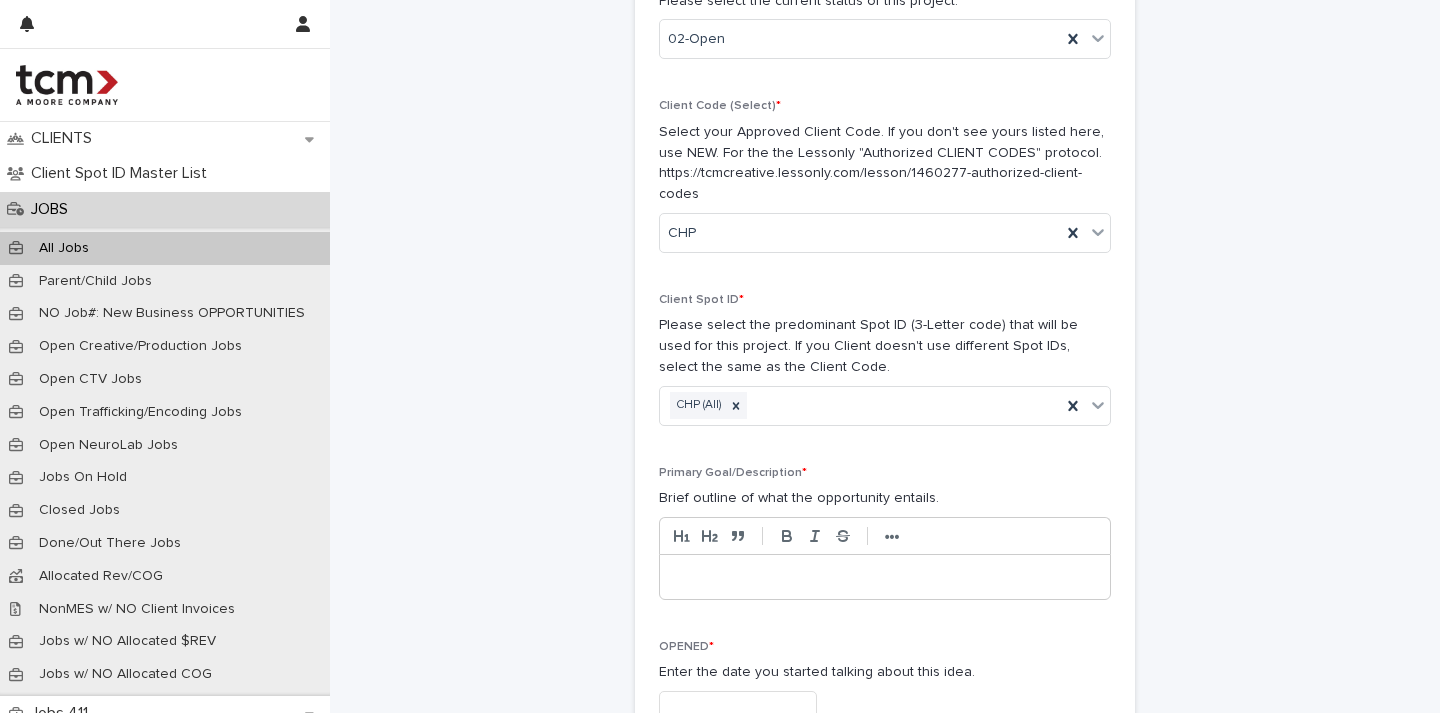 click at bounding box center (885, 577) 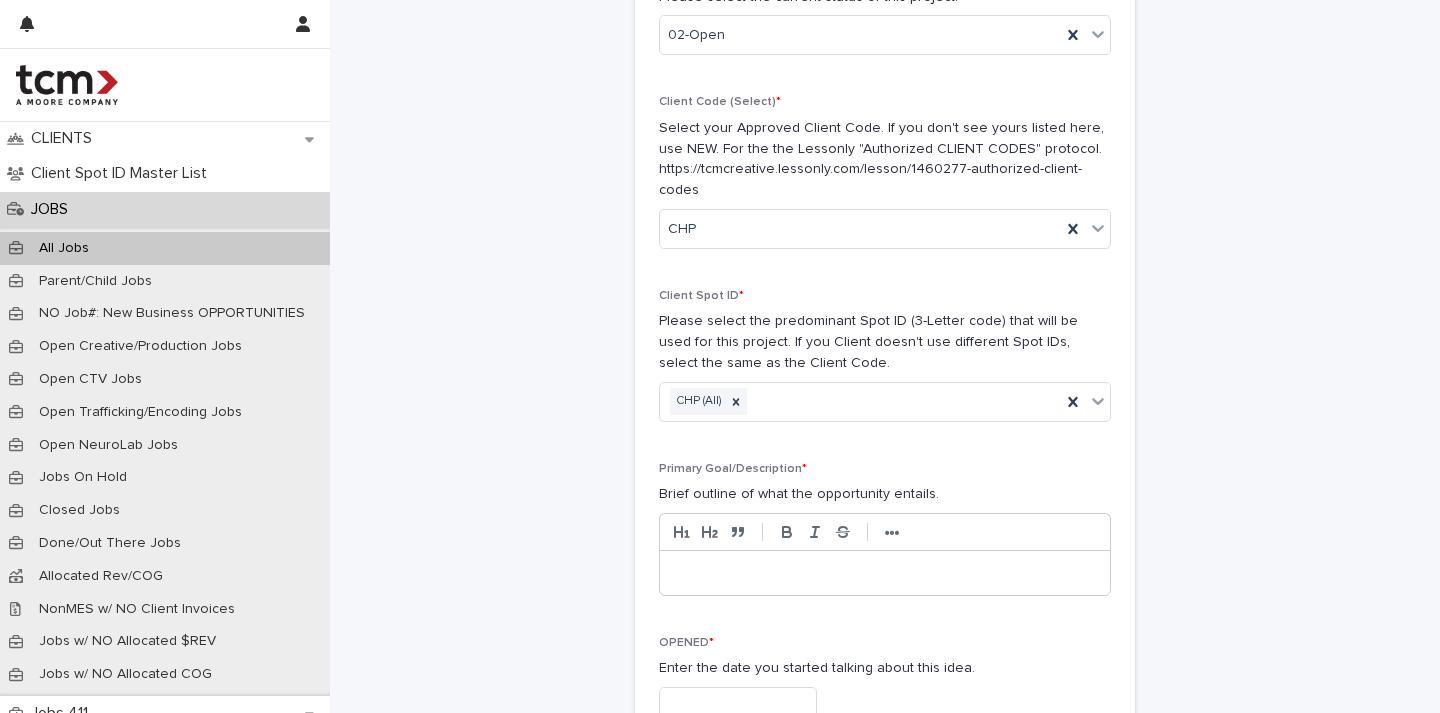click at bounding box center (885, 573) 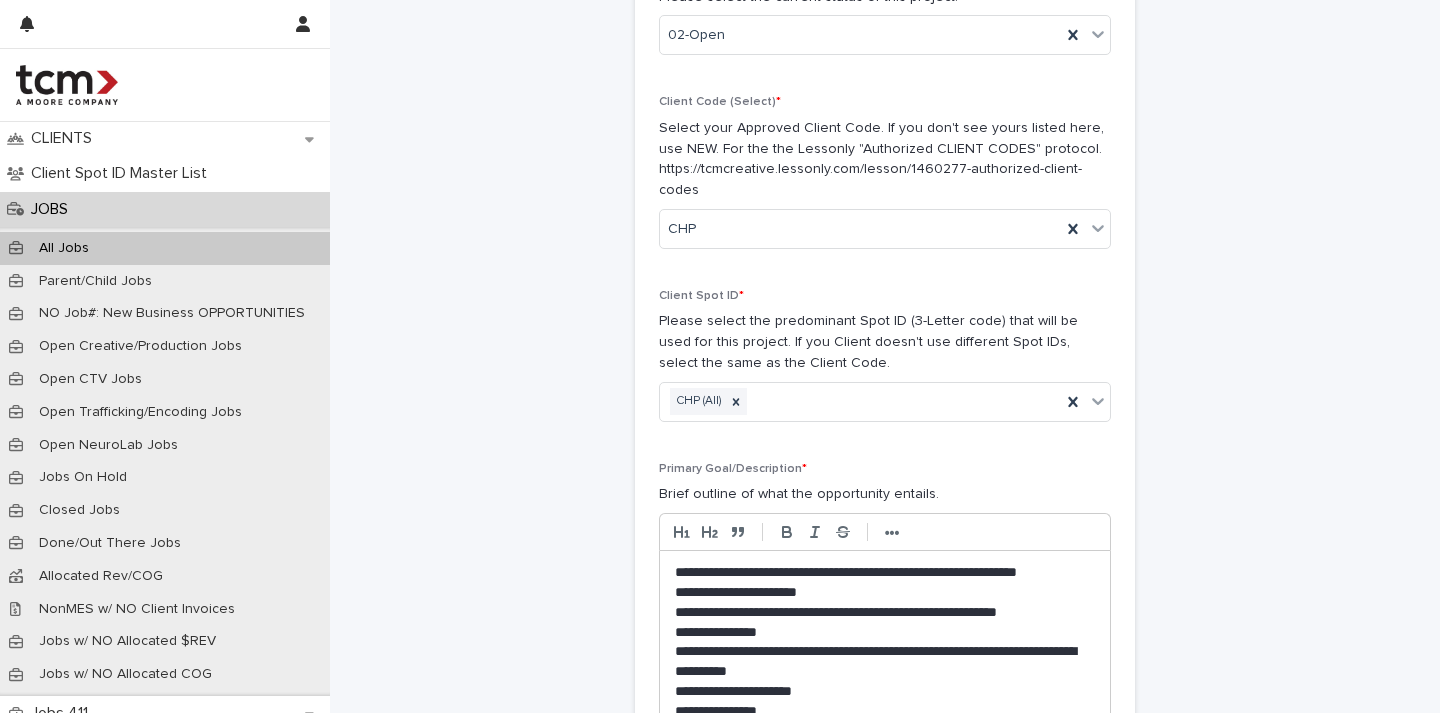 scroll, scrollTop: 19, scrollLeft: 0, axis: vertical 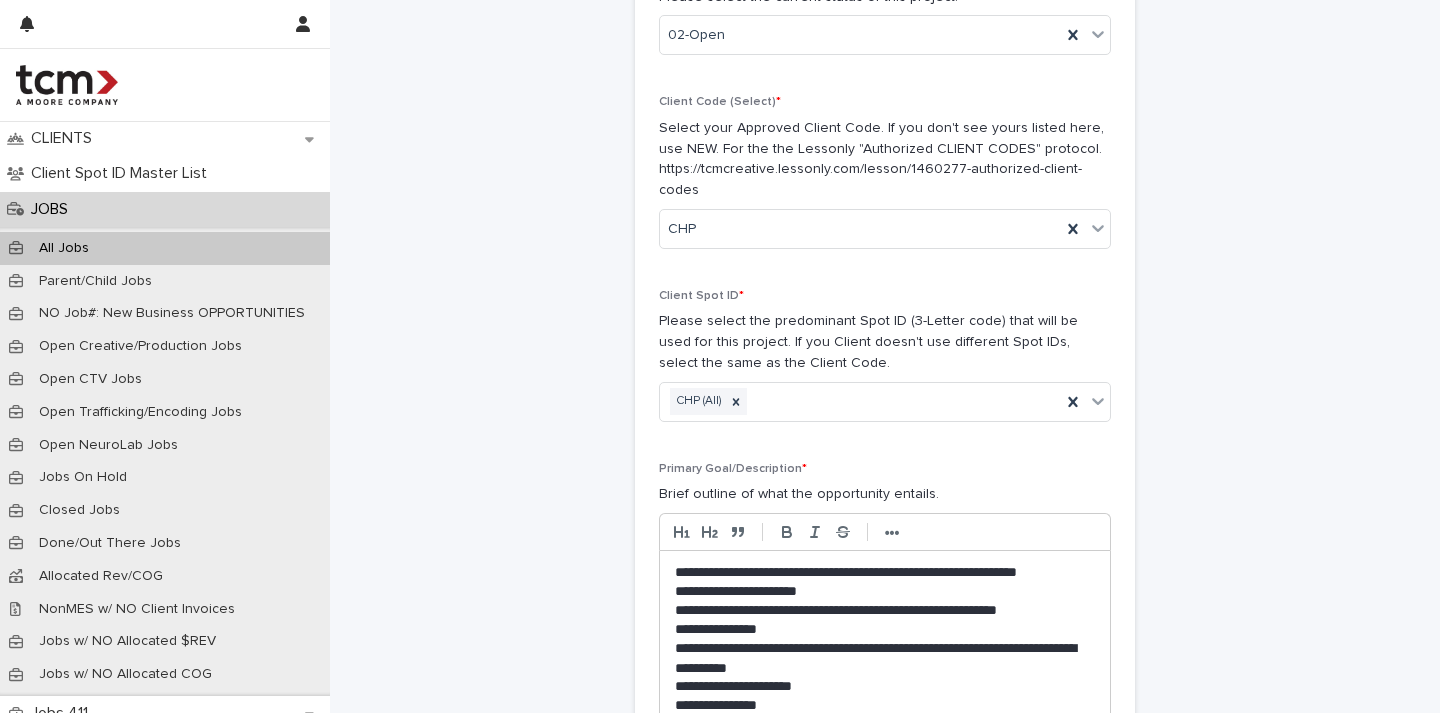 click on "**********" at bounding box center [885, 629] 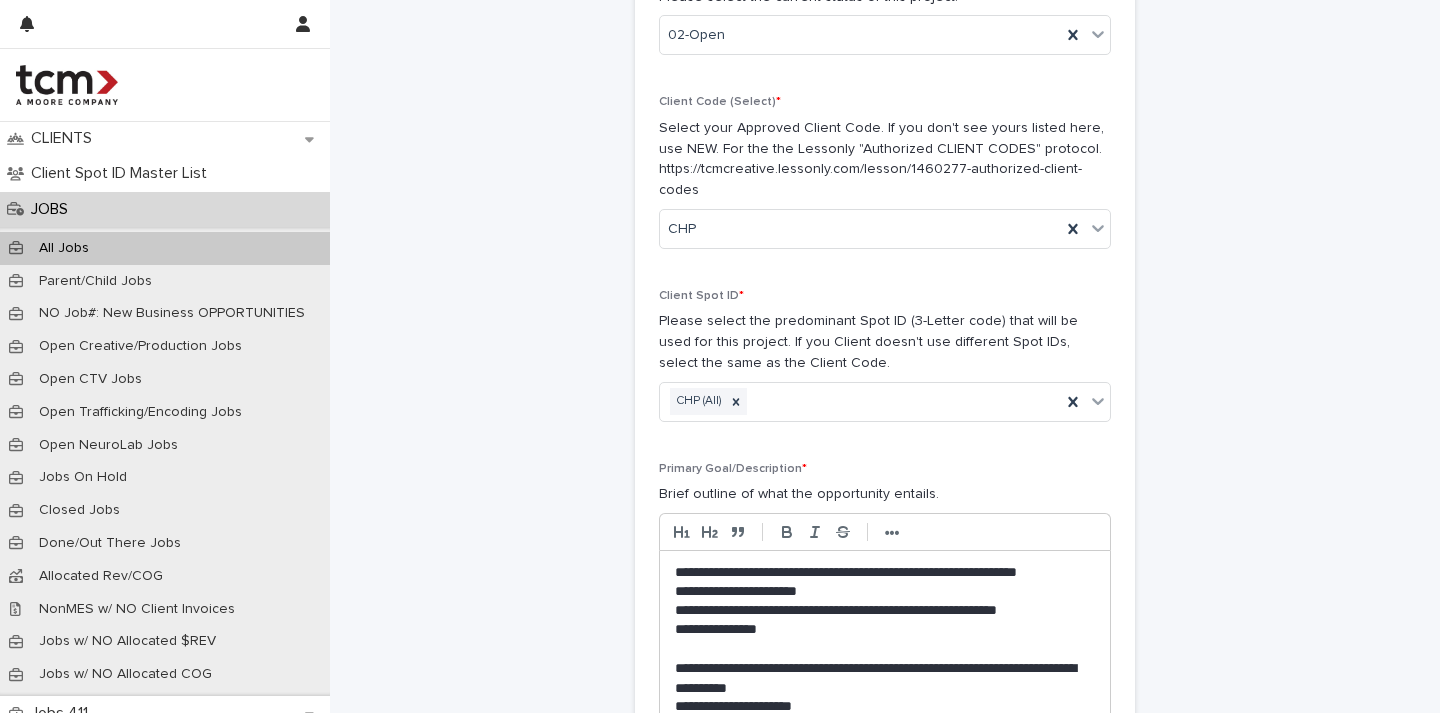 scroll, scrollTop: 587, scrollLeft: 0, axis: vertical 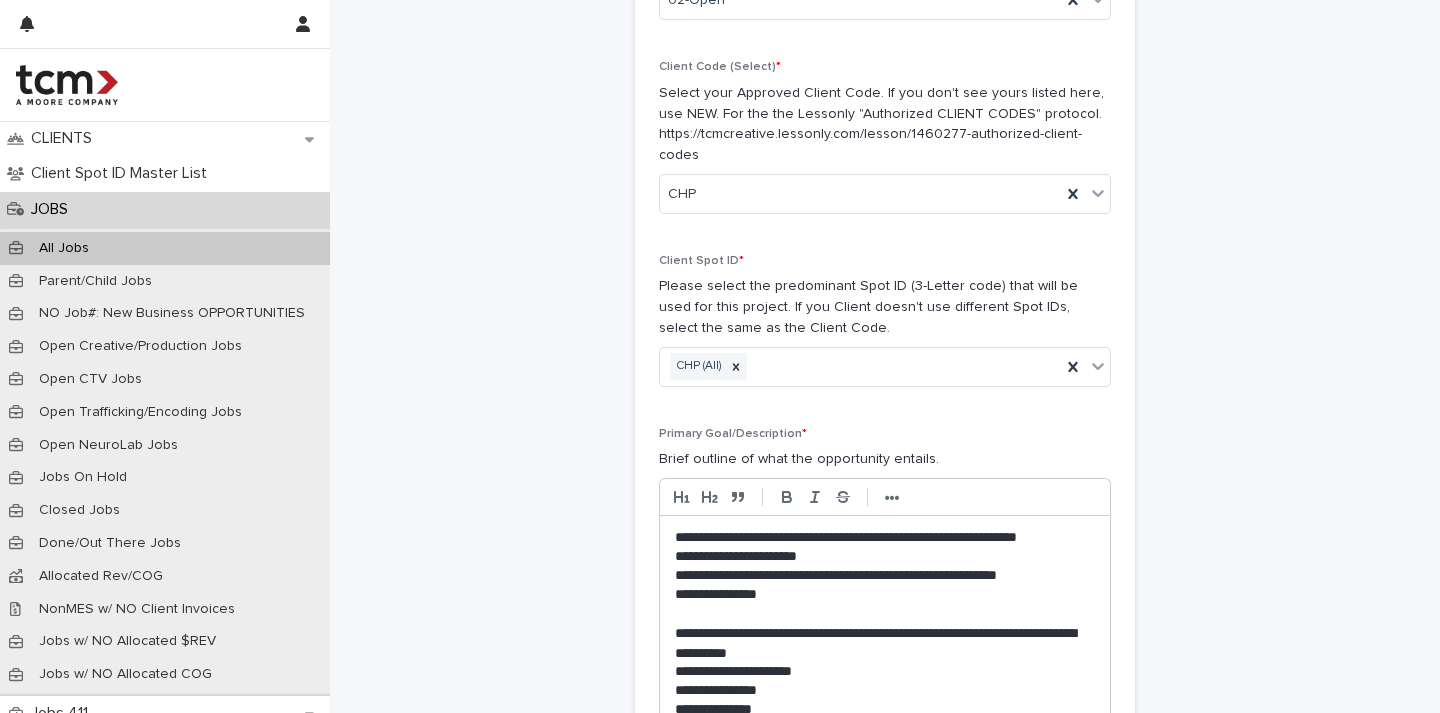 click on "**********" at bounding box center [885, 643] 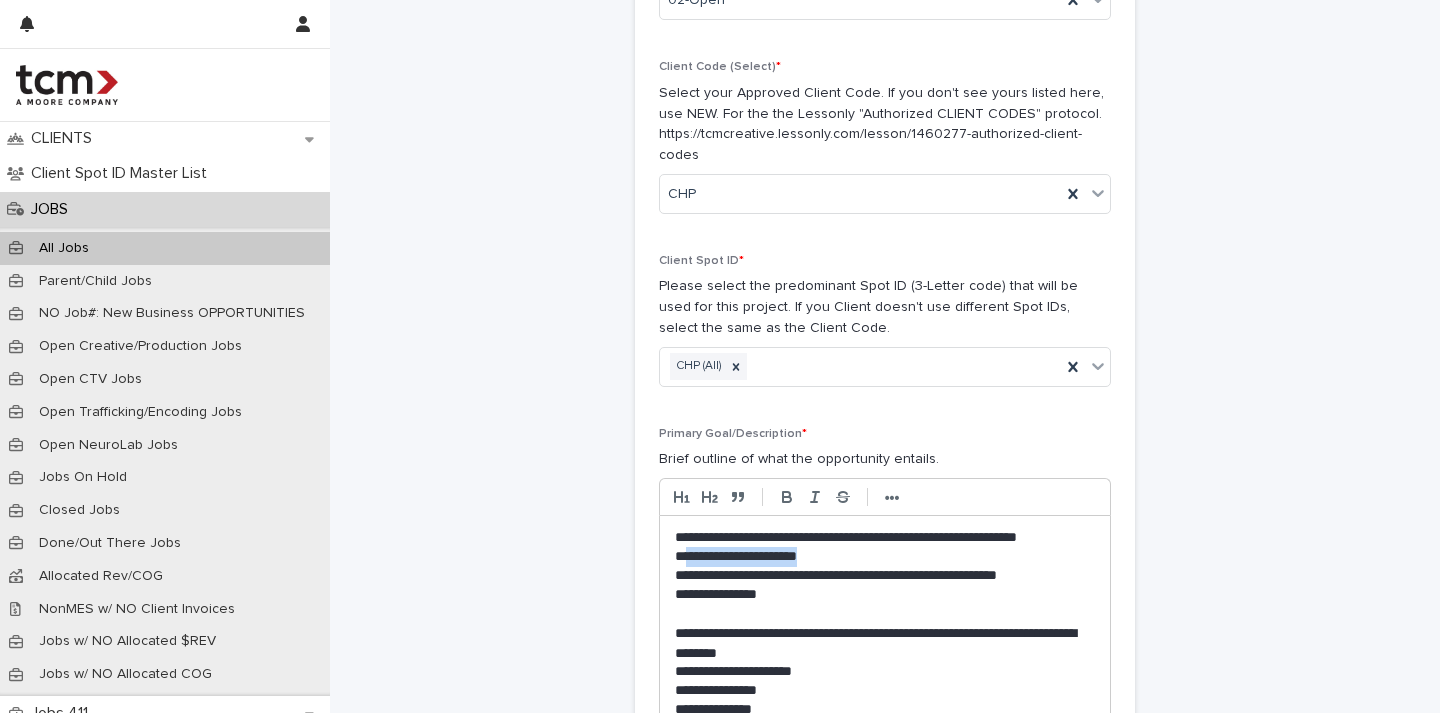 drag, startPoint x: 679, startPoint y: 524, endPoint x: 652, endPoint y: 529, distance: 27.45906 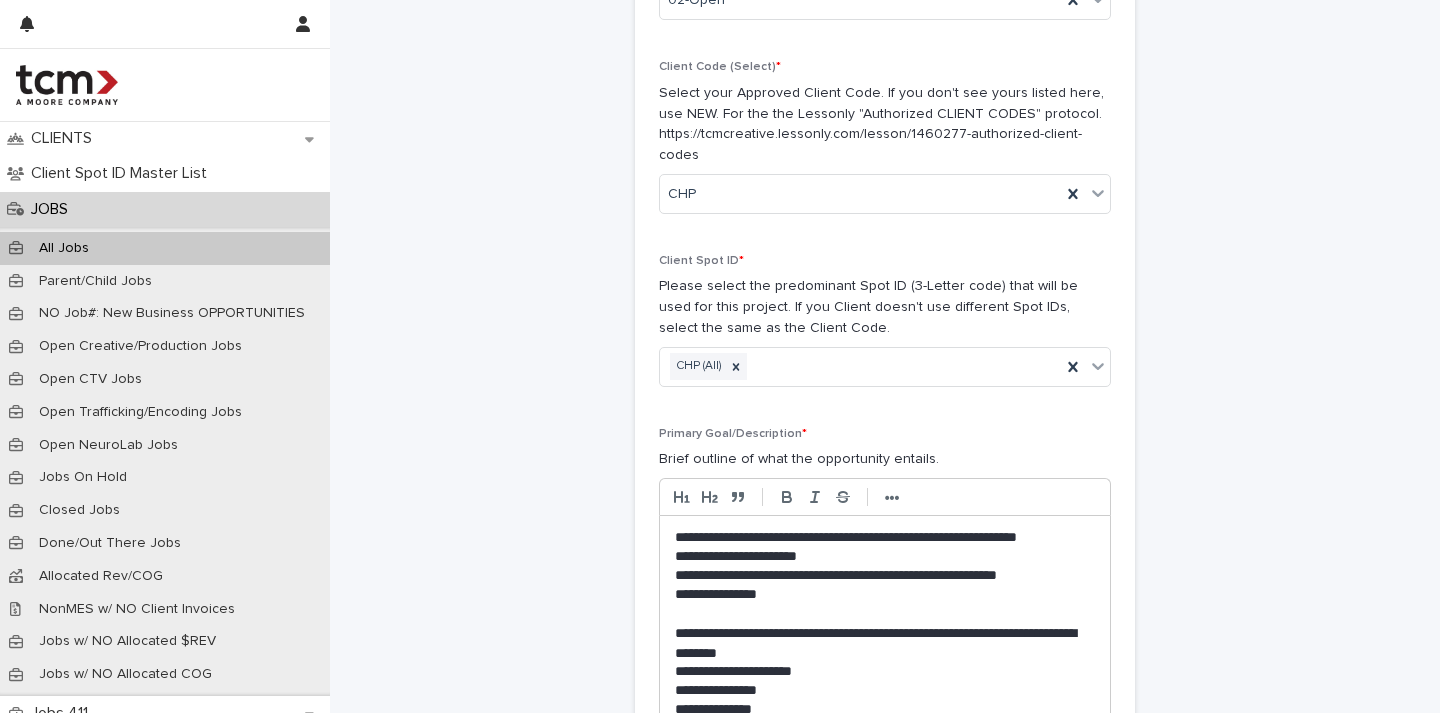 click on "**********" at bounding box center (885, 556) 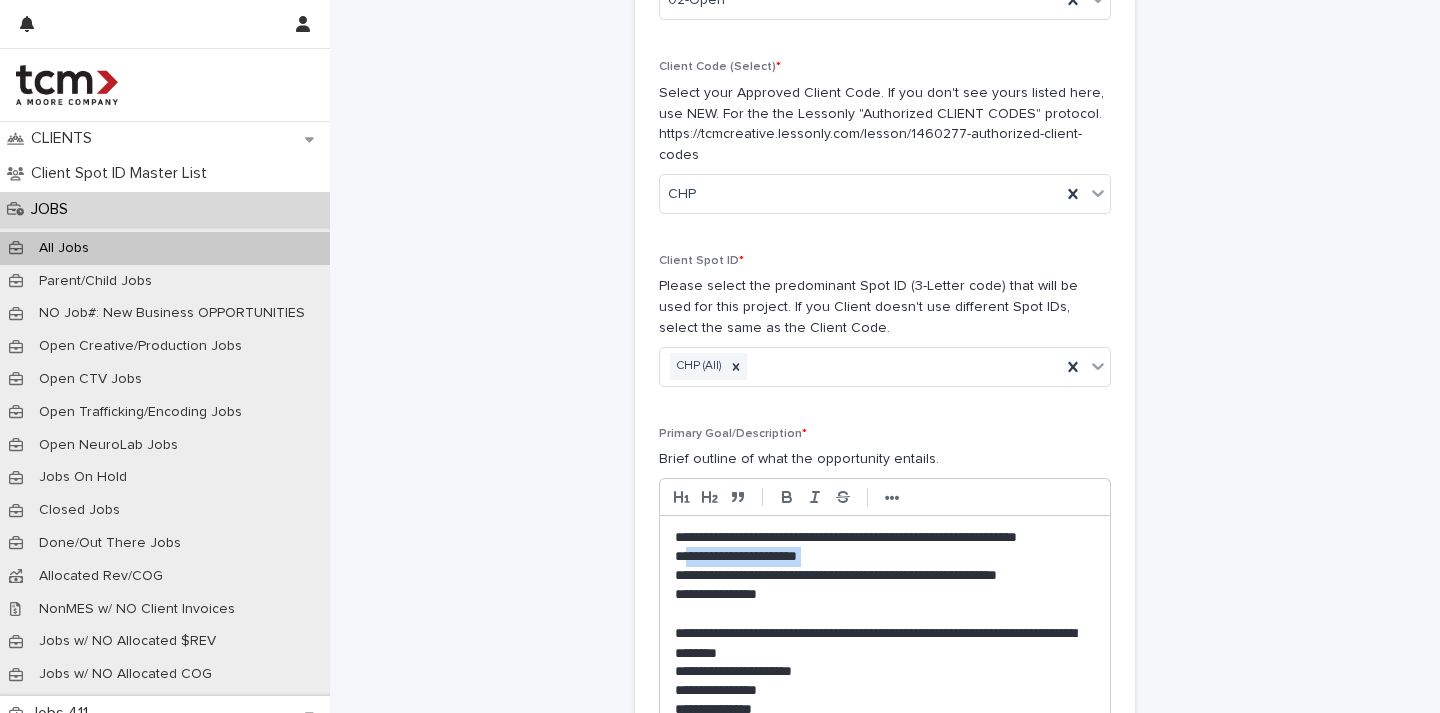 click on "**********" at bounding box center [885, 652] 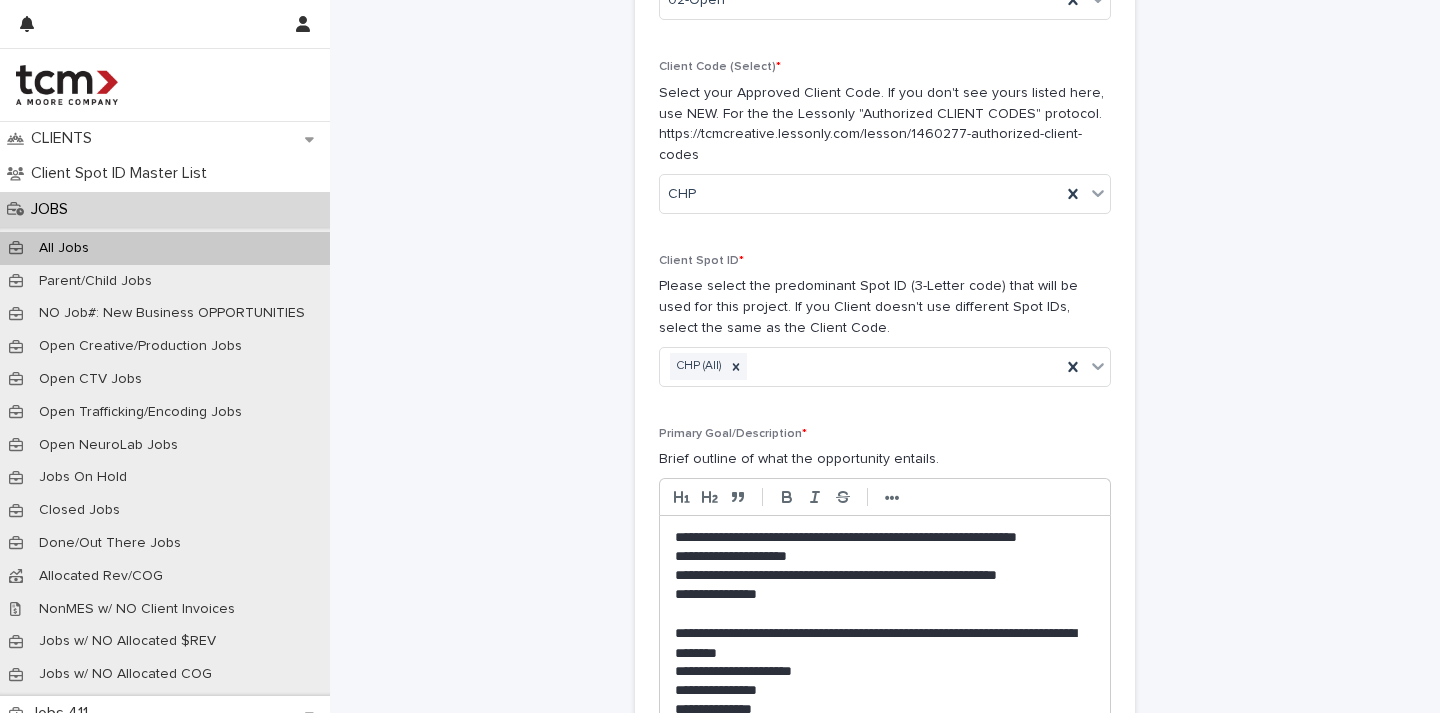 click on "**********" at bounding box center (885, 575) 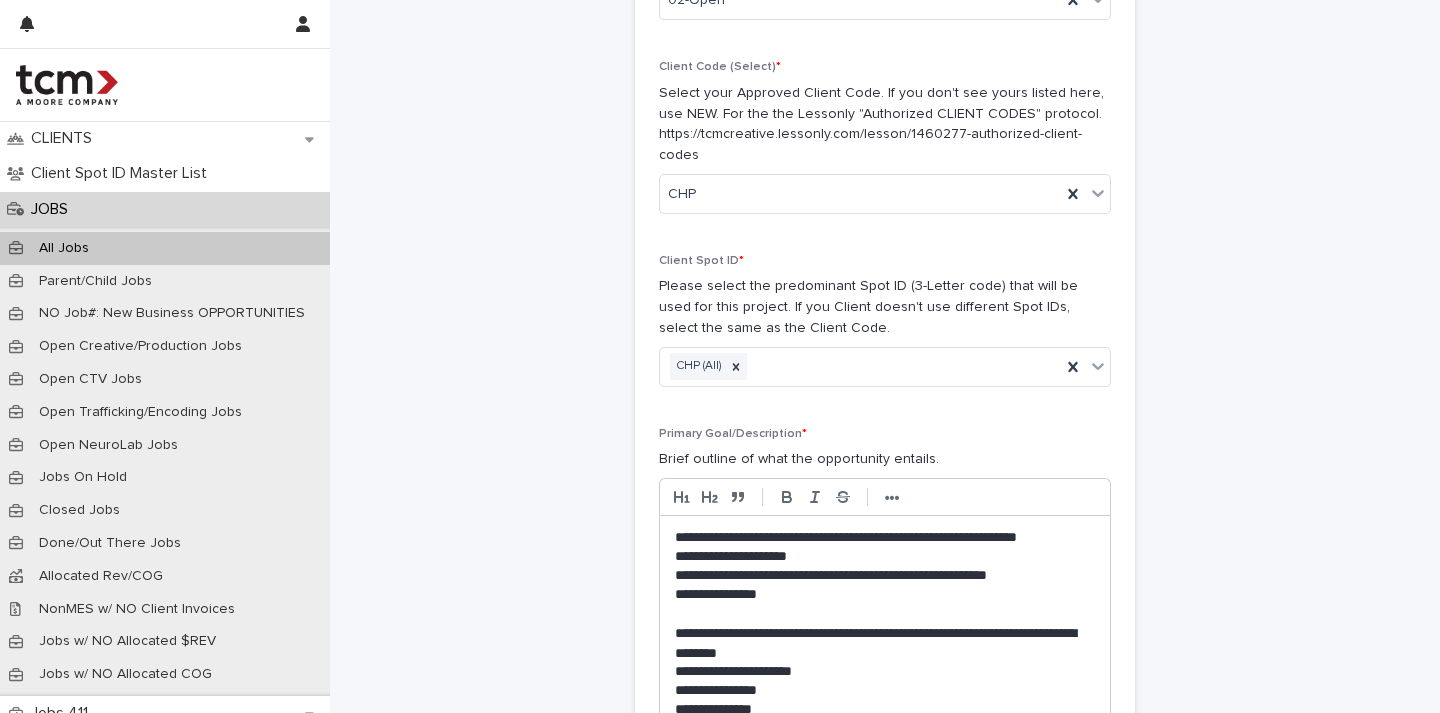 click on "**********" at bounding box center (885, 594) 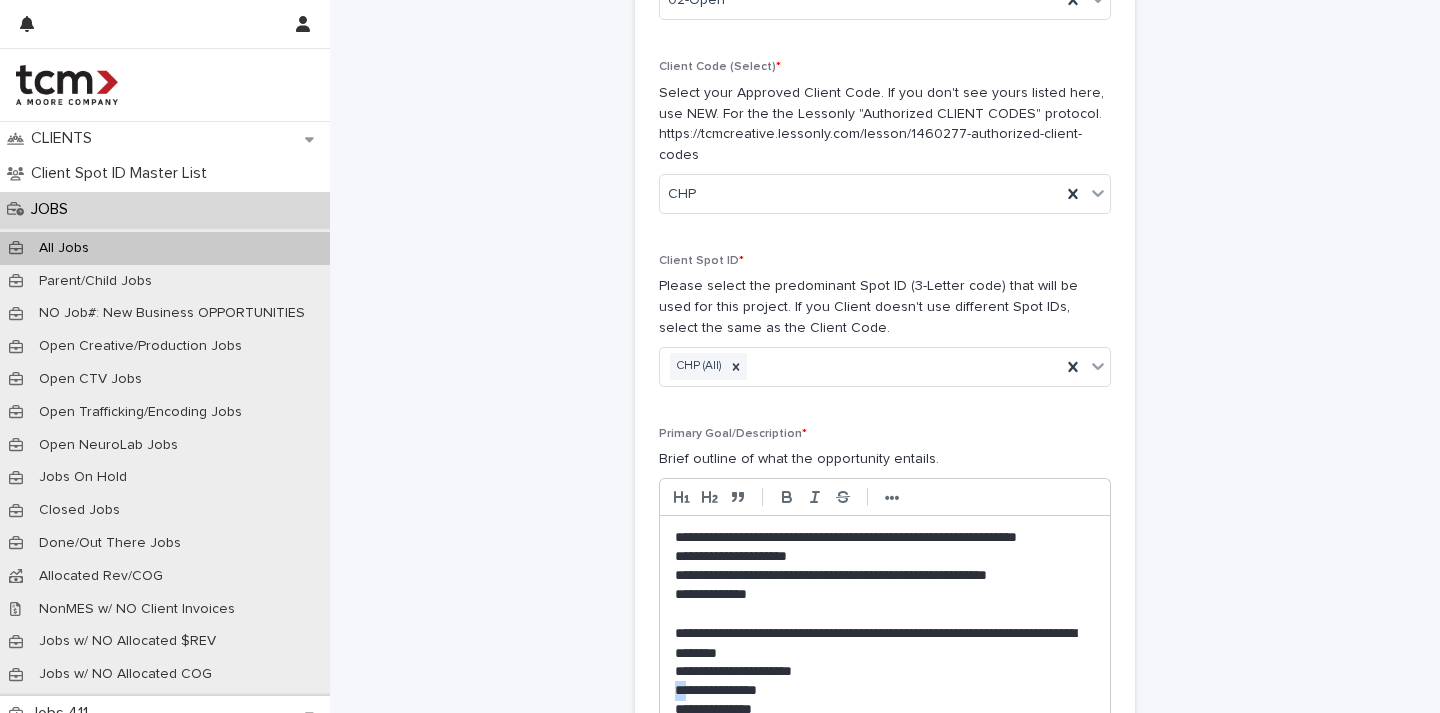 drag, startPoint x: 680, startPoint y: 654, endPoint x: 666, endPoint y: 656, distance: 14.142136 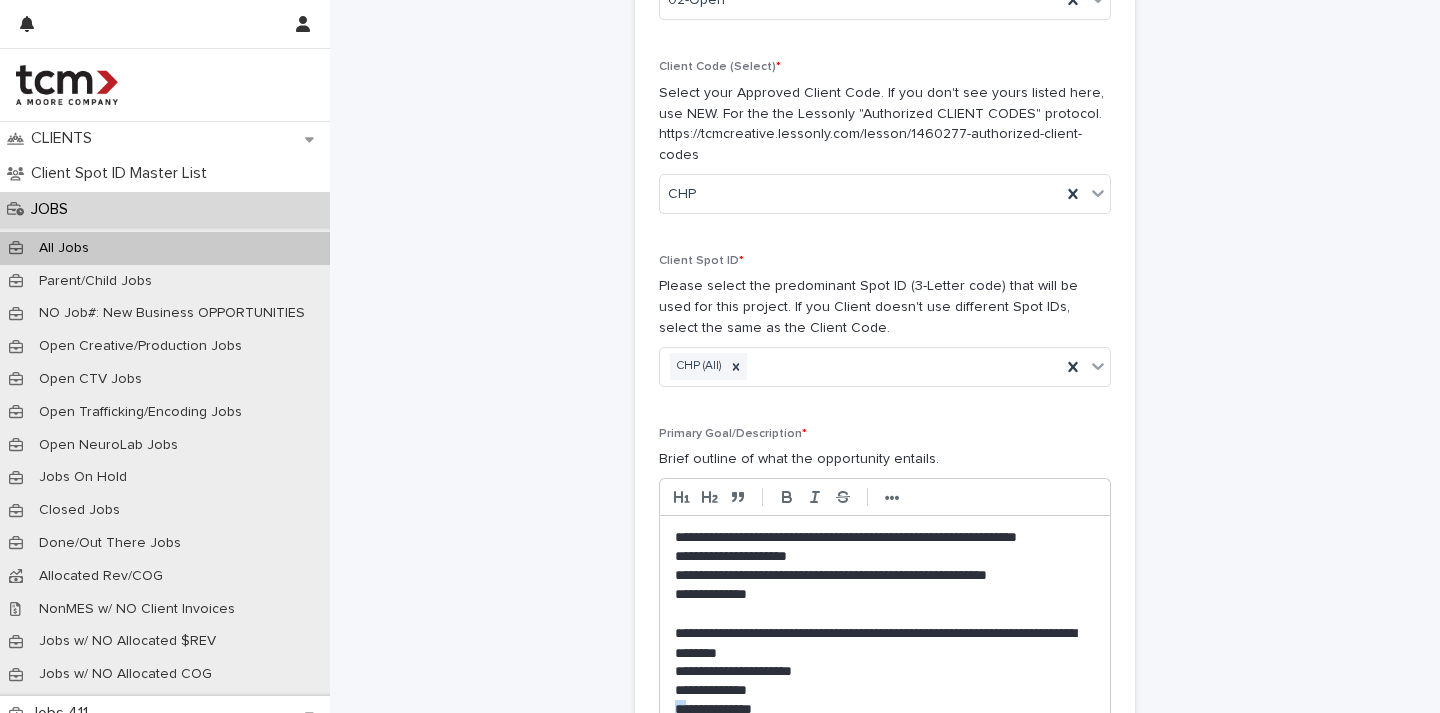 drag, startPoint x: 681, startPoint y: 672, endPoint x: 670, endPoint y: 673, distance: 11.045361 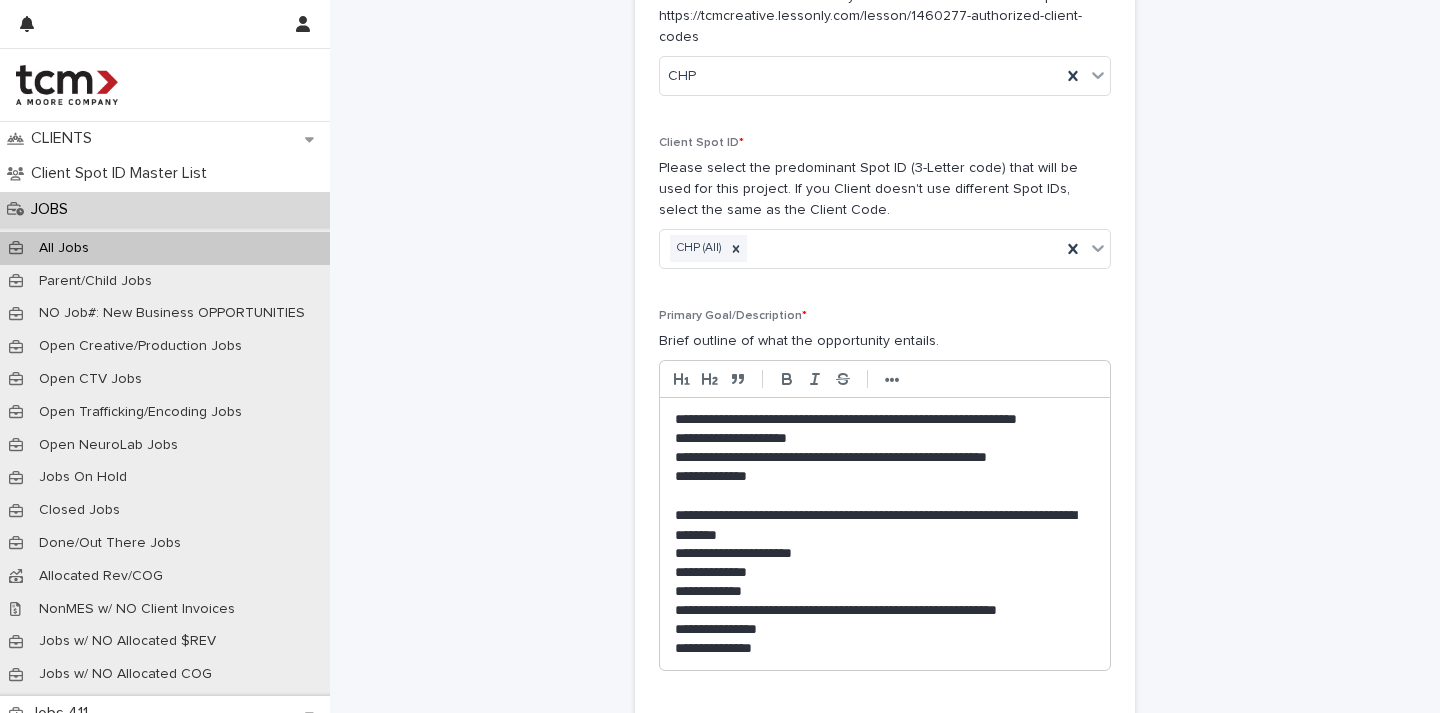 scroll, scrollTop: 709, scrollLeft: 0, axis: vertical 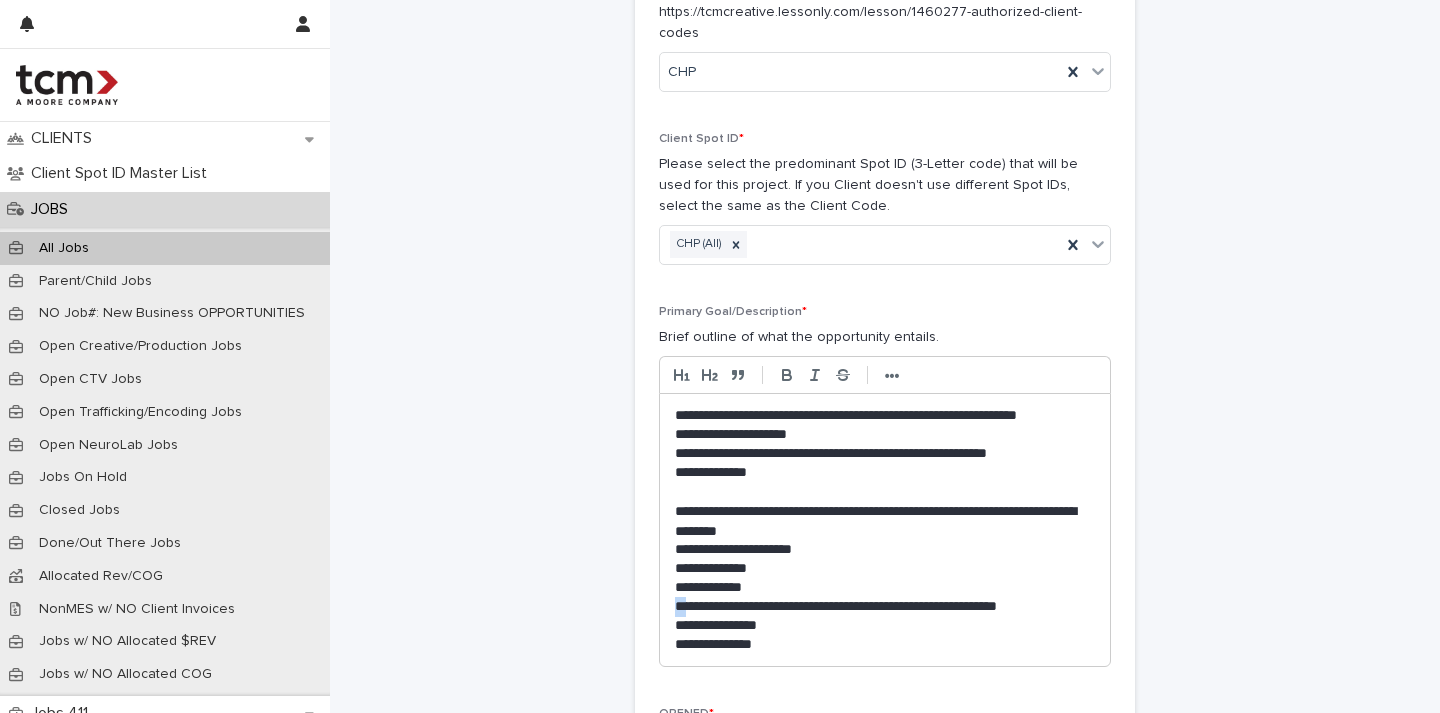 drag, startPoint x: 678, startPoint y: 572, endPoint x: 661, endPoint y: 576, distance: 17.464249 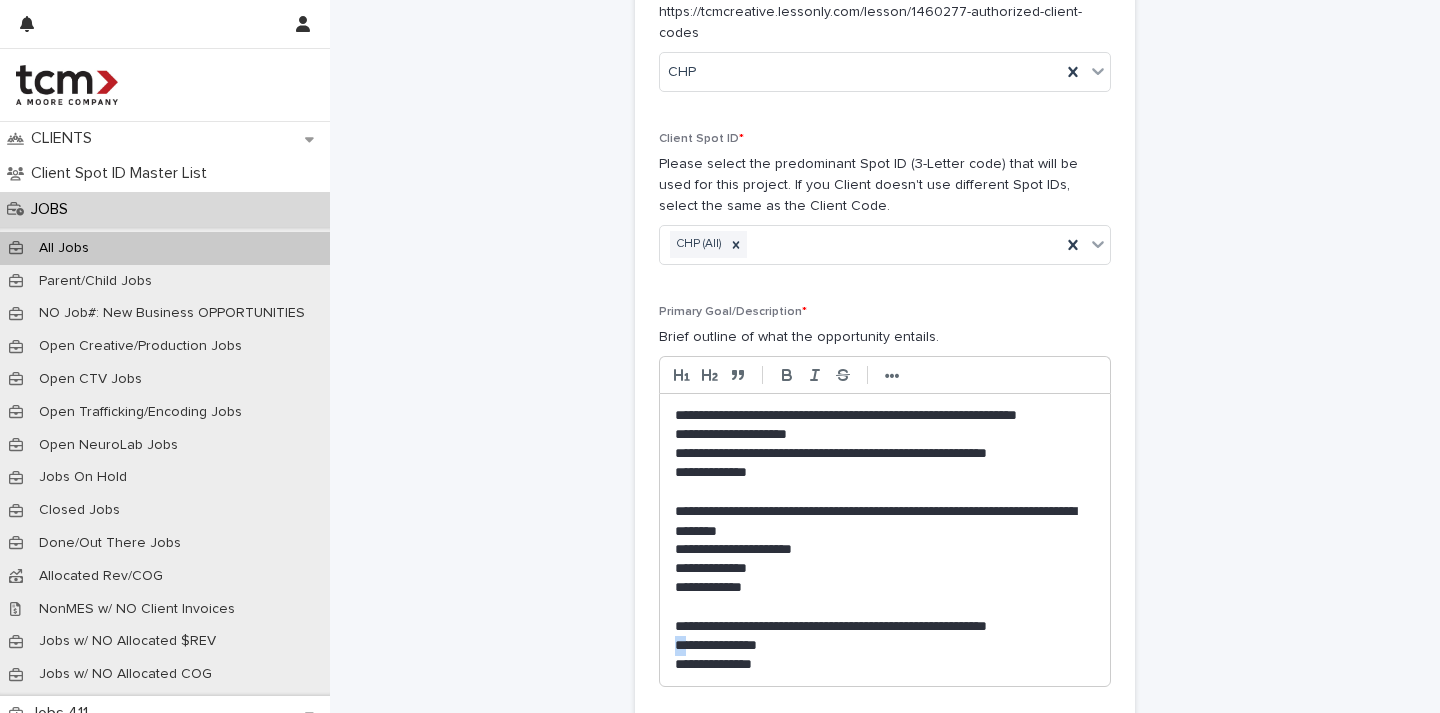 drag, startPoint x: 679, startPoint y: 608, endPoint x: 660, endPoint y: 609, distance: 19.026299 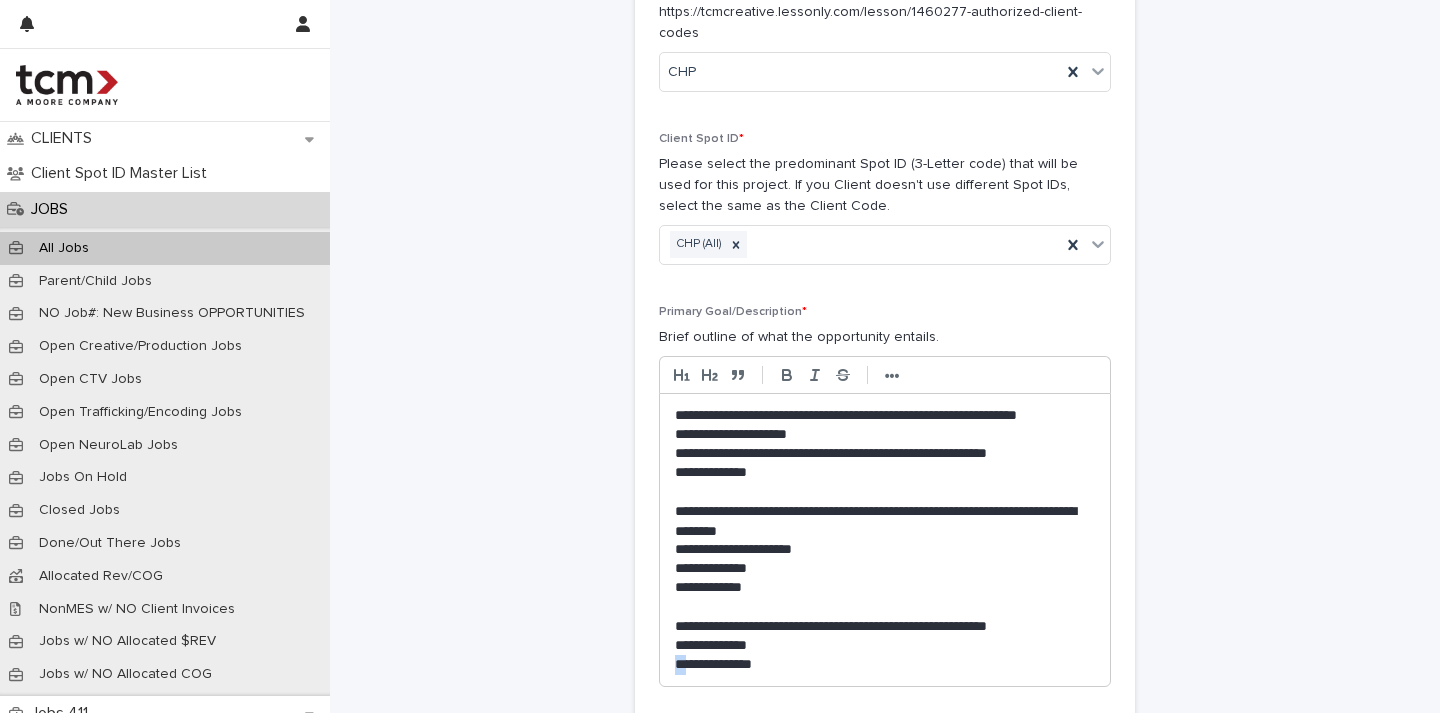 drag, startPoint x: 680, startPoint y: 631, endPoint x: 658, endPoint y: 631, distance: 22 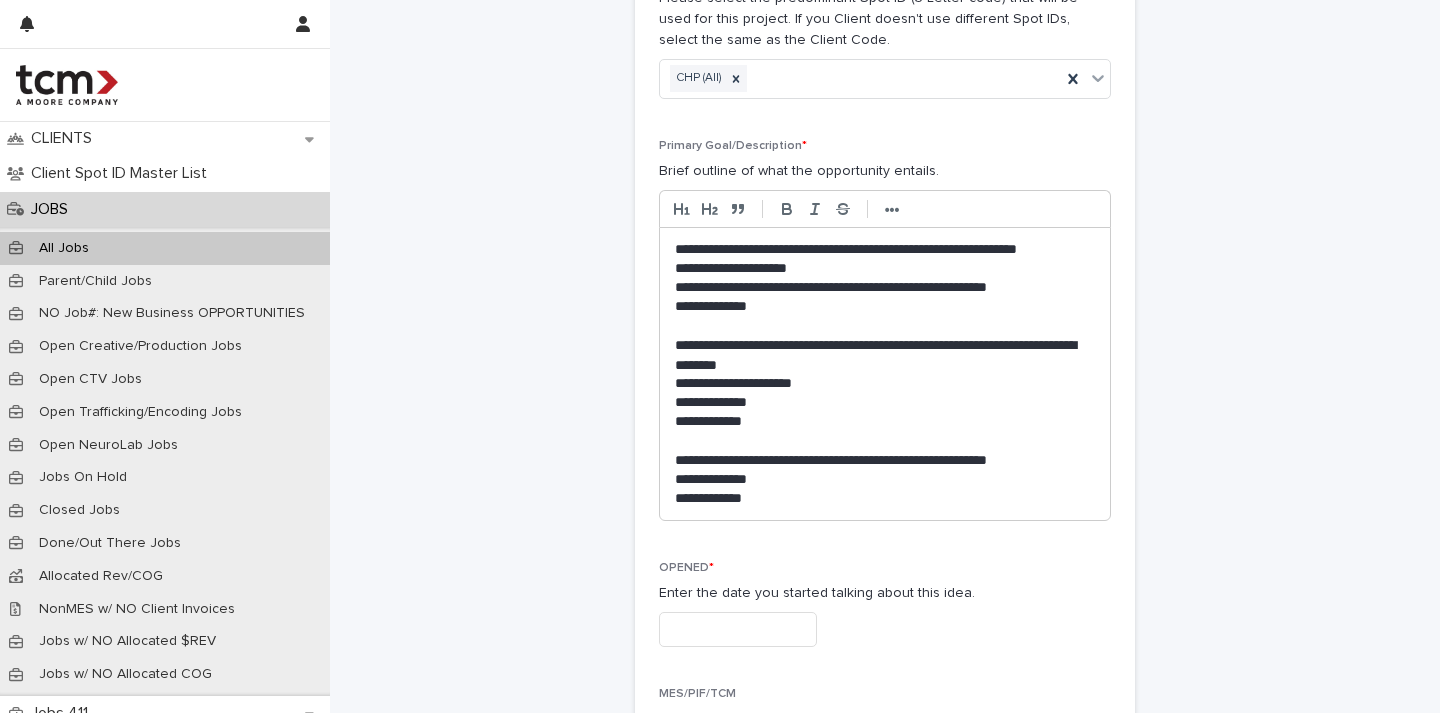 scroll, scrollTop: 879, scrollLeft: 0, axis: vertical 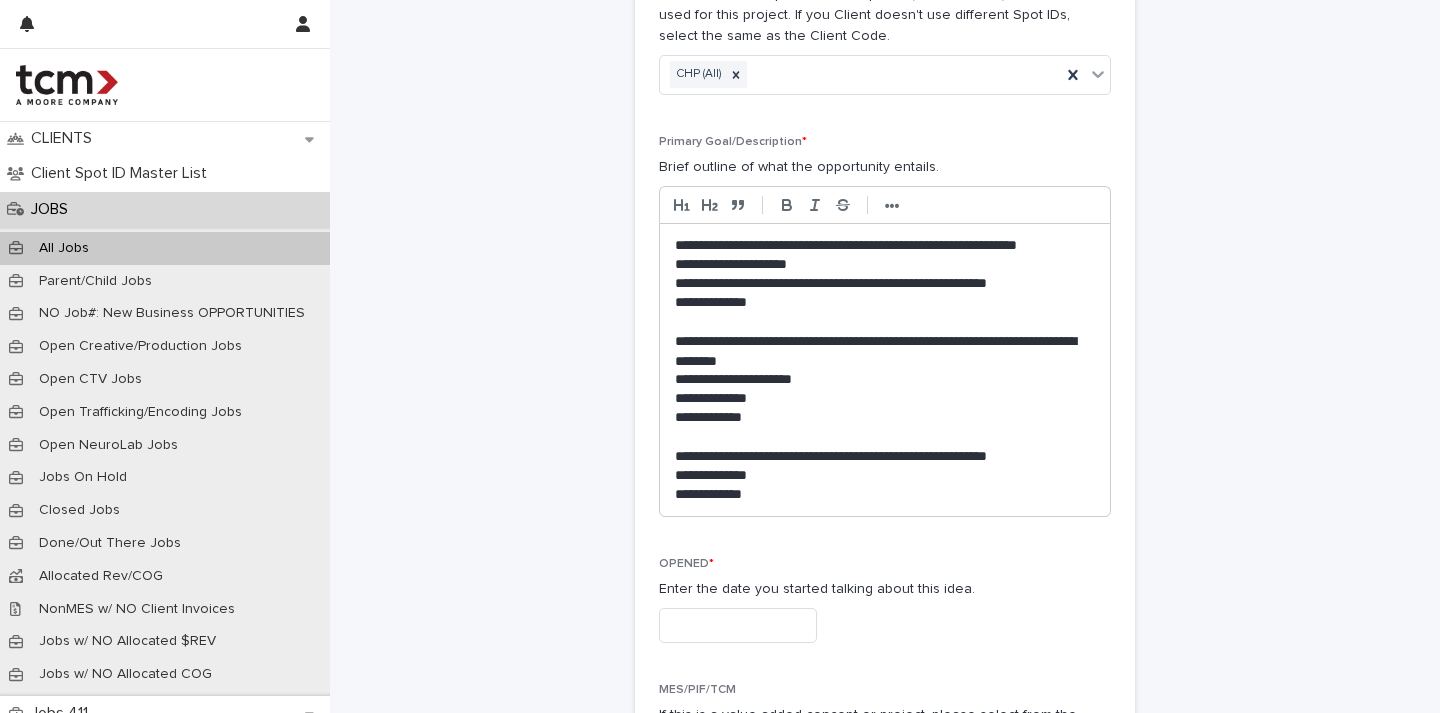 click at bounding box center [738, 625] 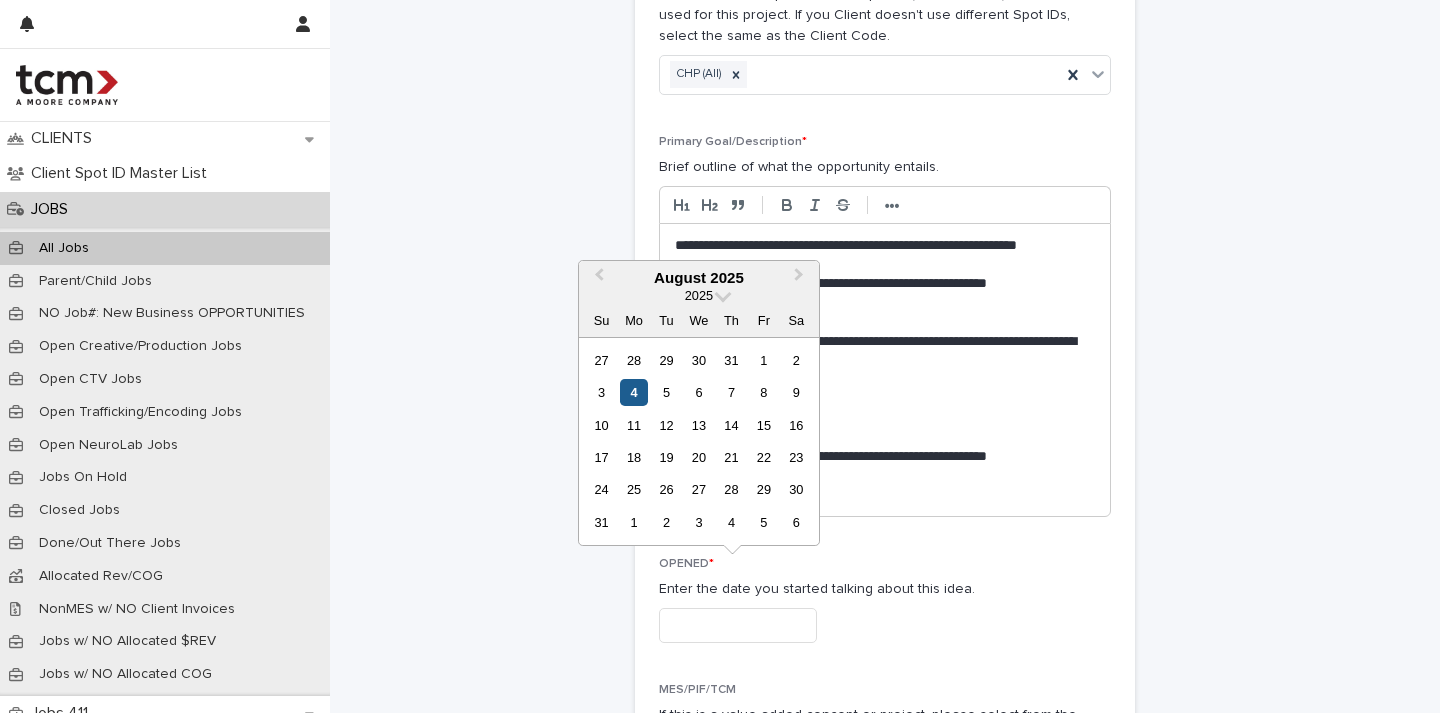 click on "4" at bounding box center [633, 392] 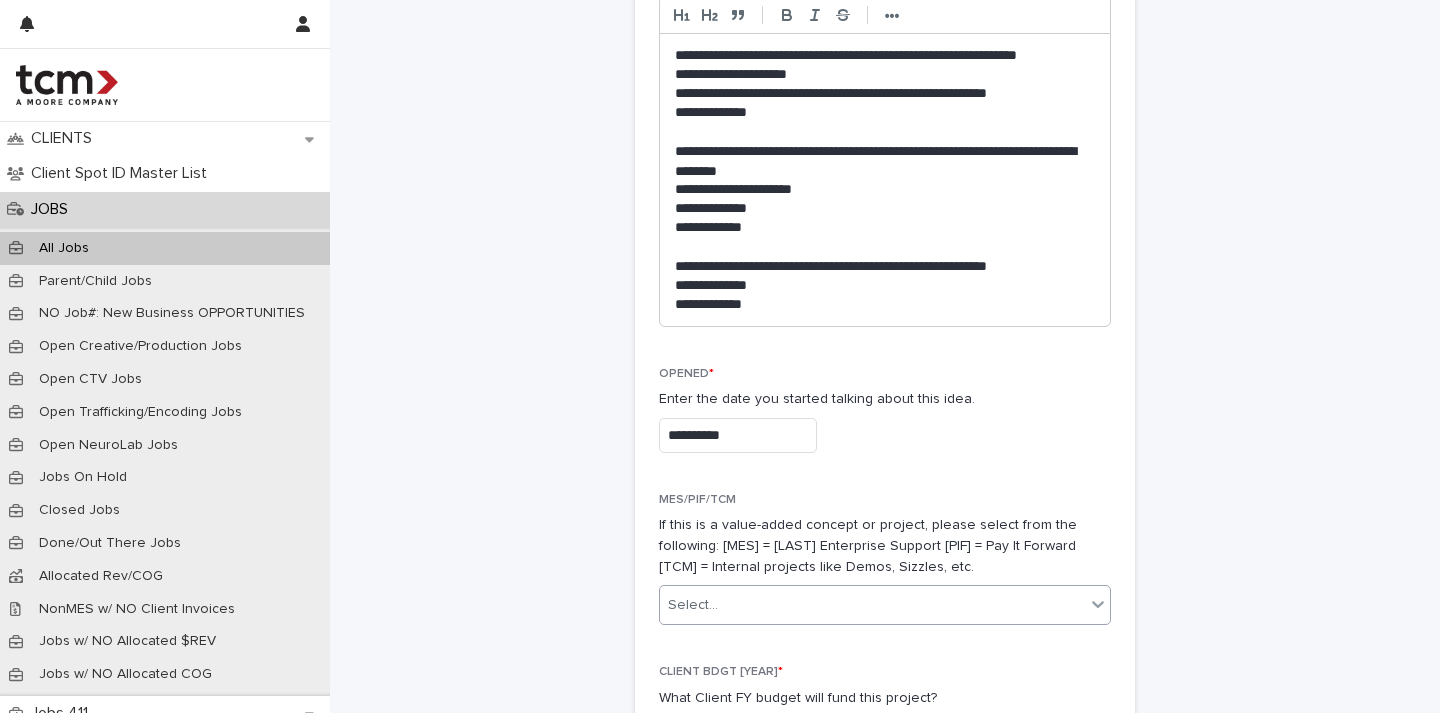 scroll, scrollTop: 1238, scrollLeft: 0, axis: vertical 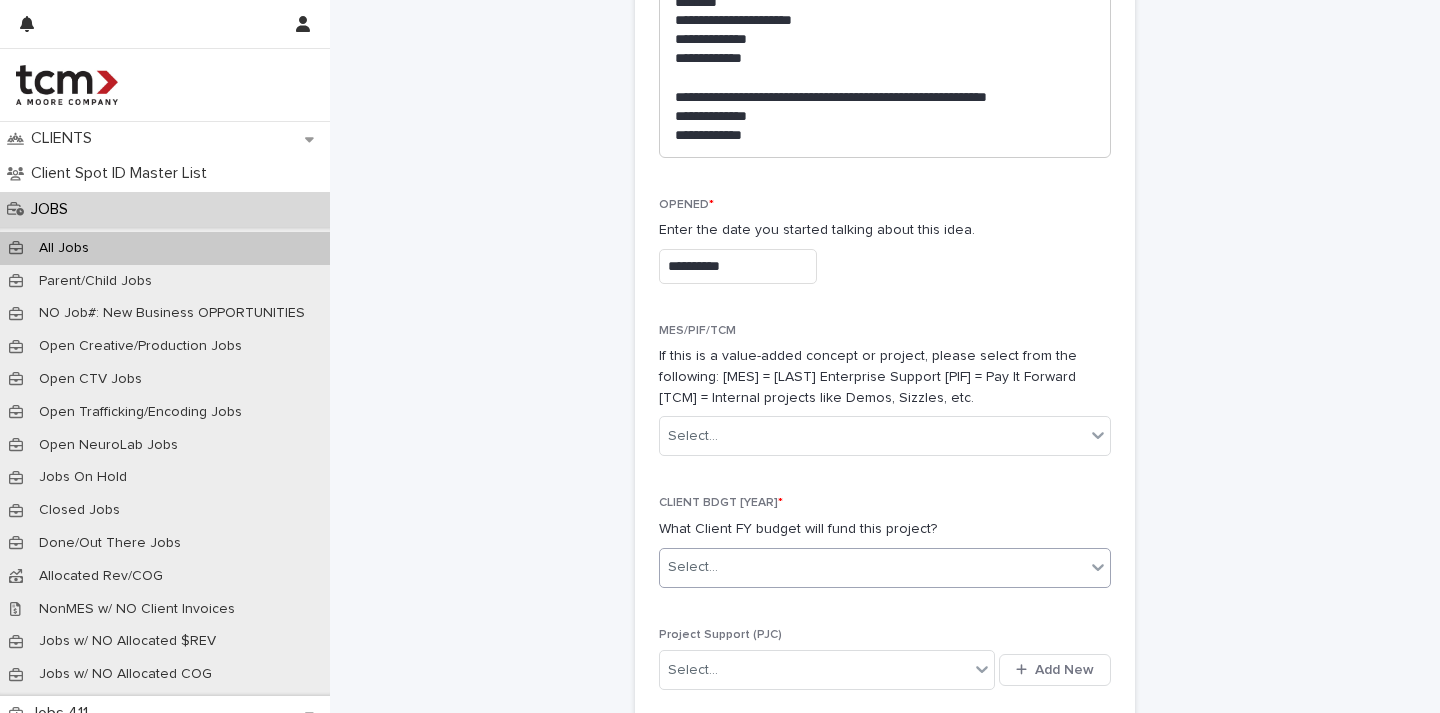 click on "Select..." at bounding box center [872, 567] 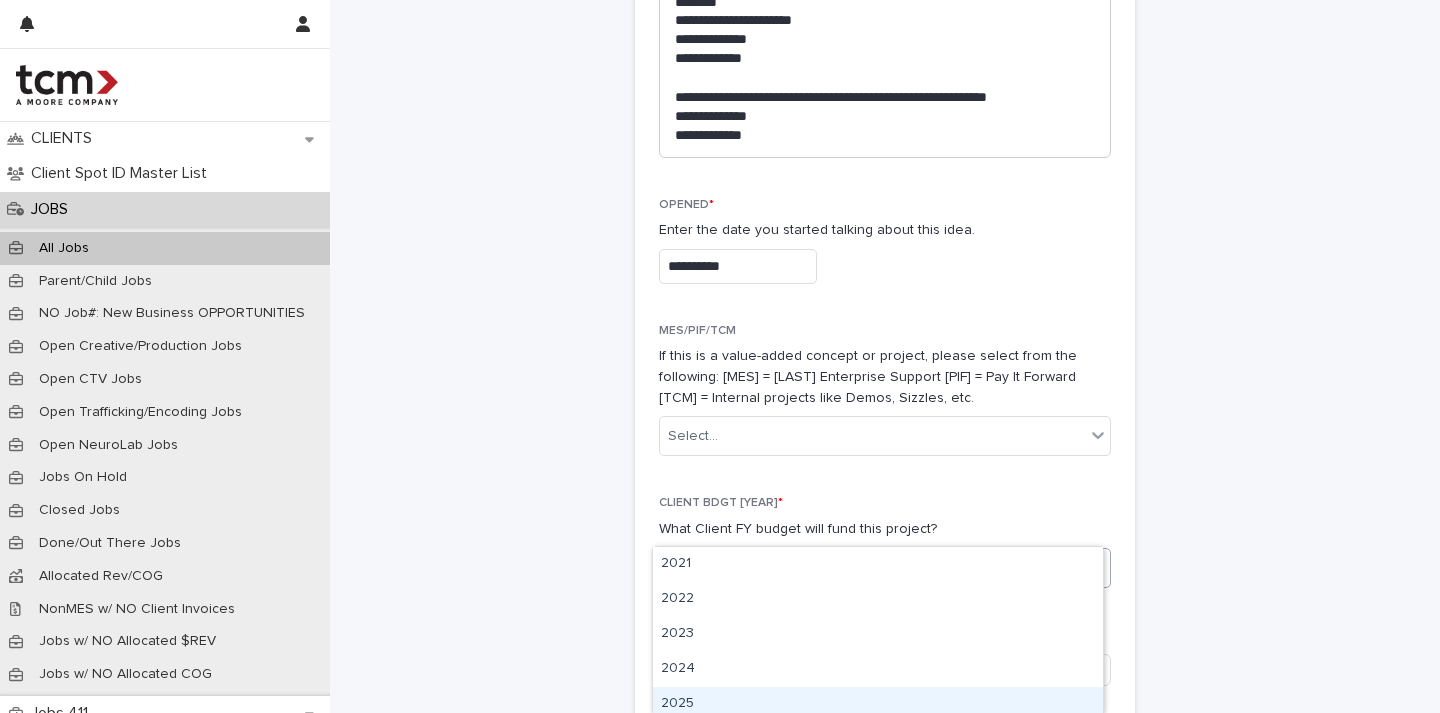 click on "2025" at bounding box center [878, 704] 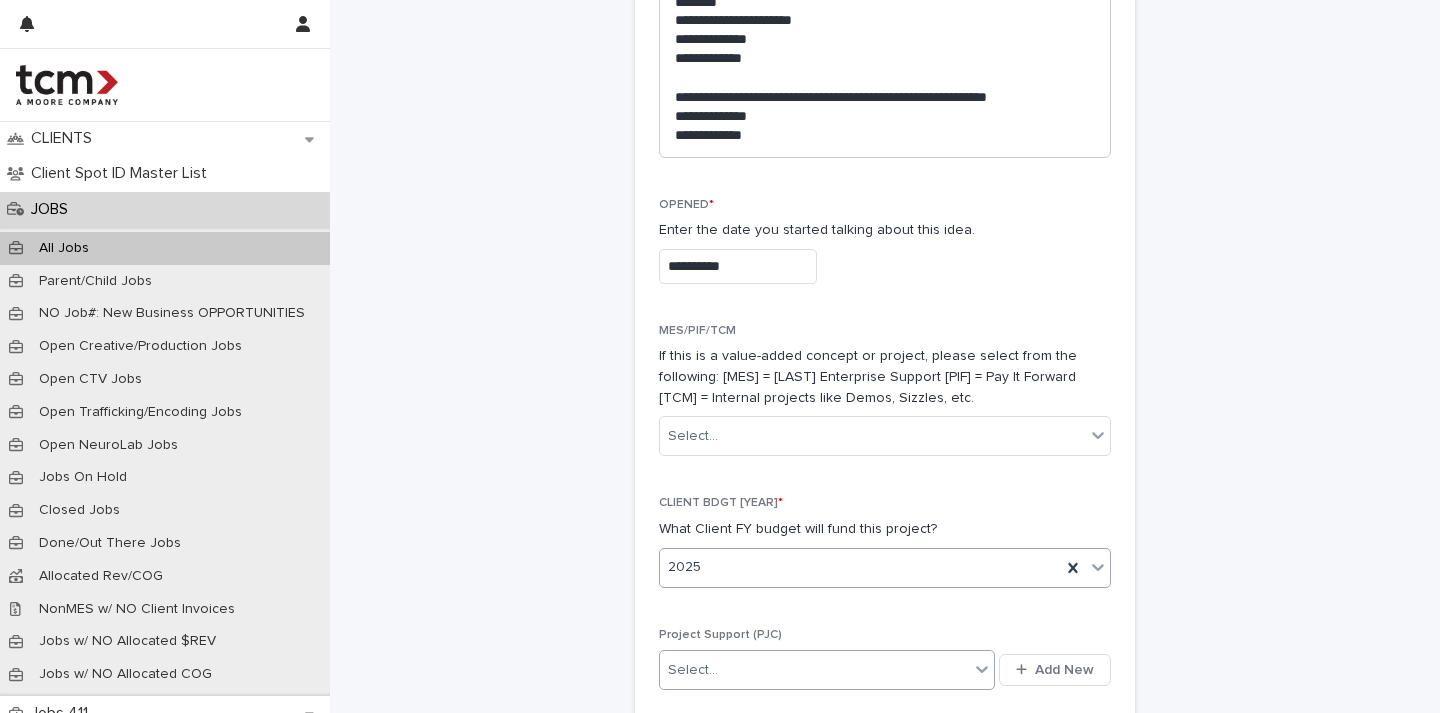 click on "Select..." at bounding box center [814, 670] 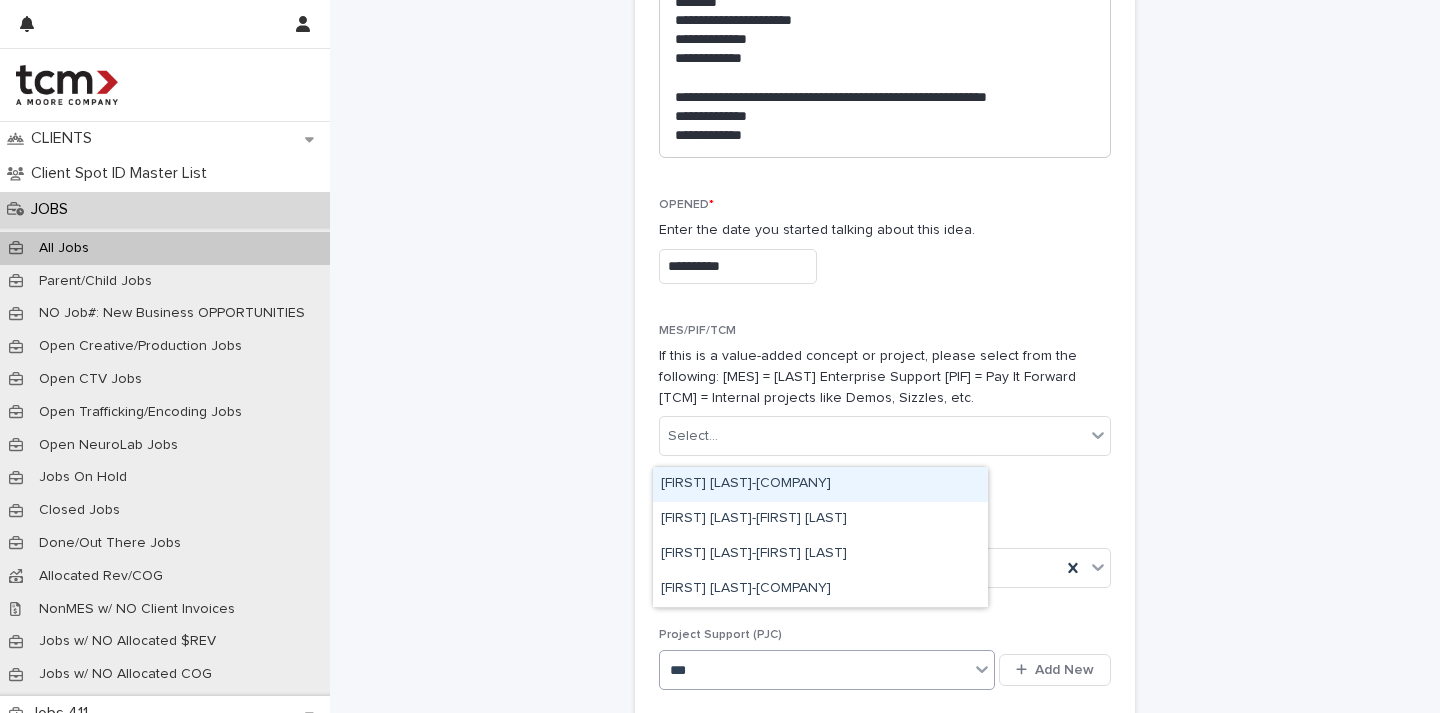 type on "****" 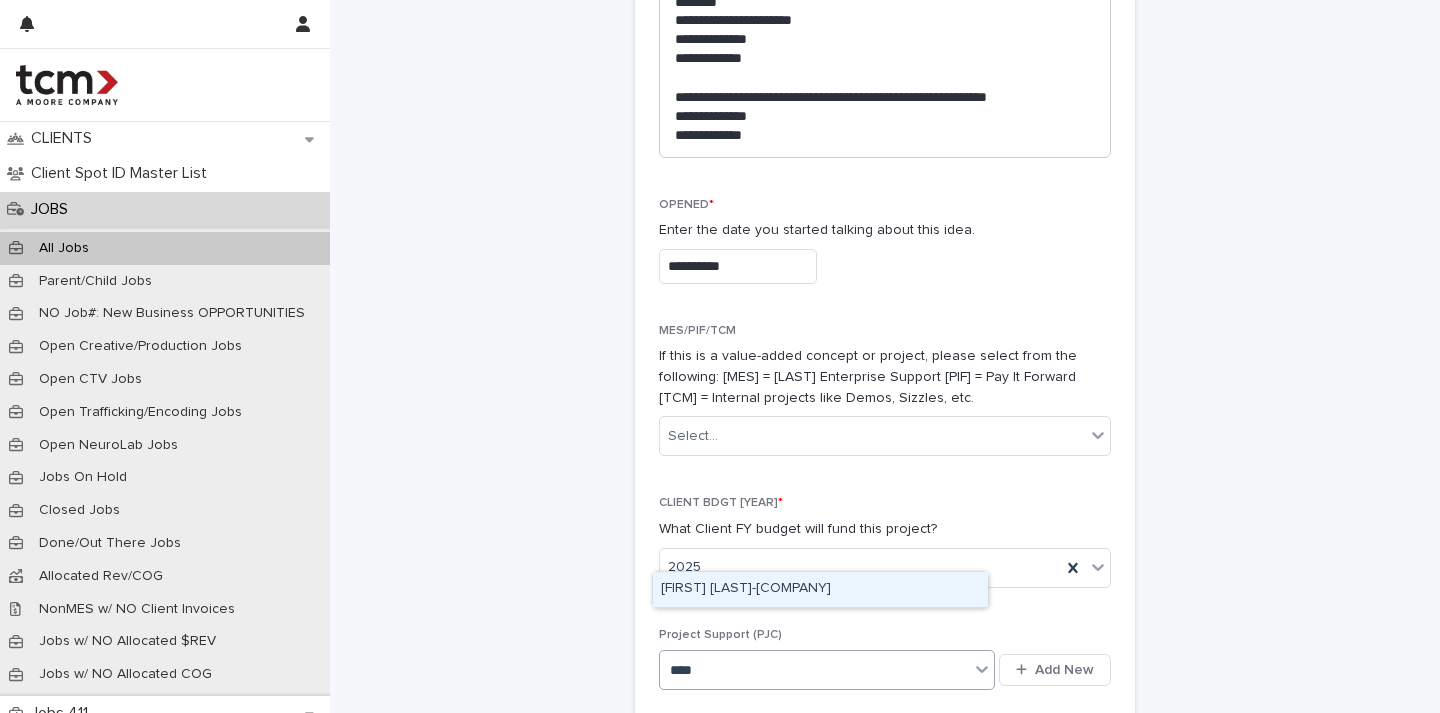 drag, startPoint x: 860, startPoint y: 592, endPoint x: 968, endPoint y: 592, distance: 108 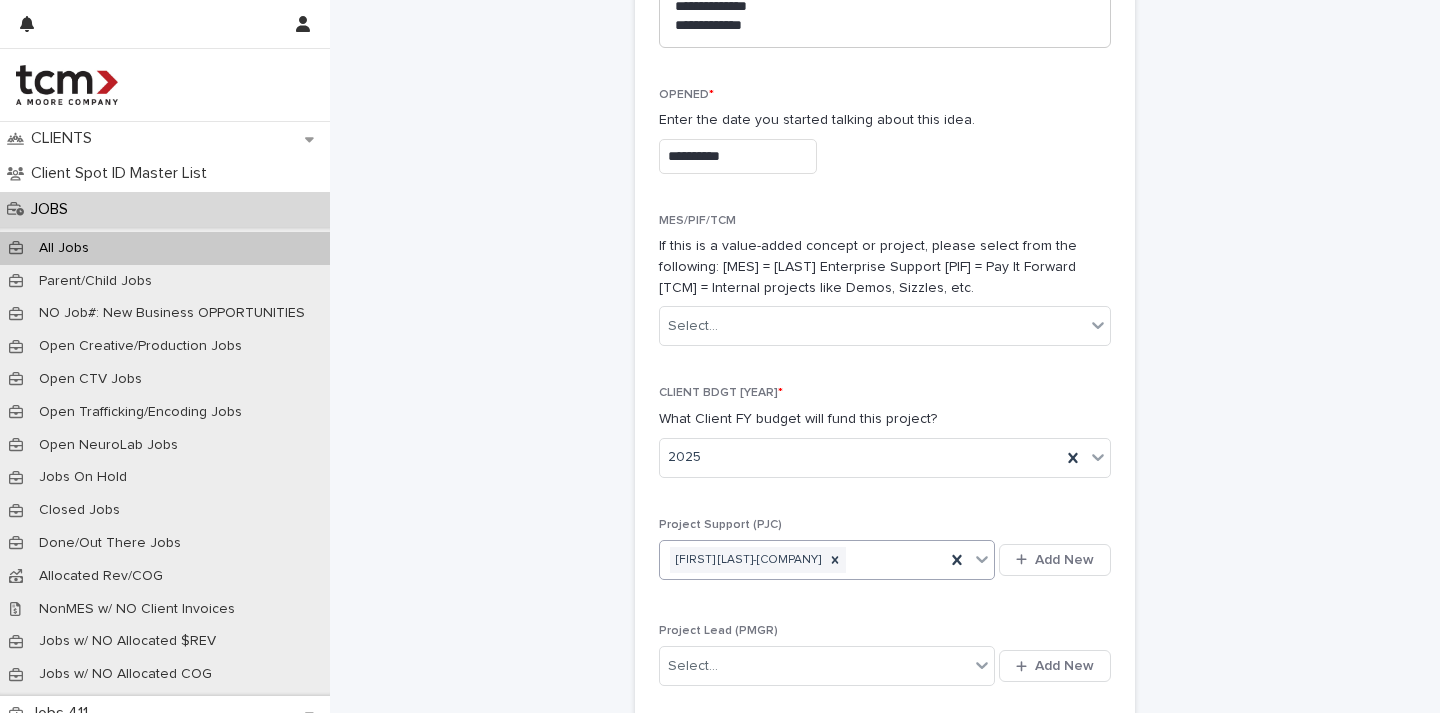 scroll, scrollTop: 1421, scrollLeft: 0, axis: vertical 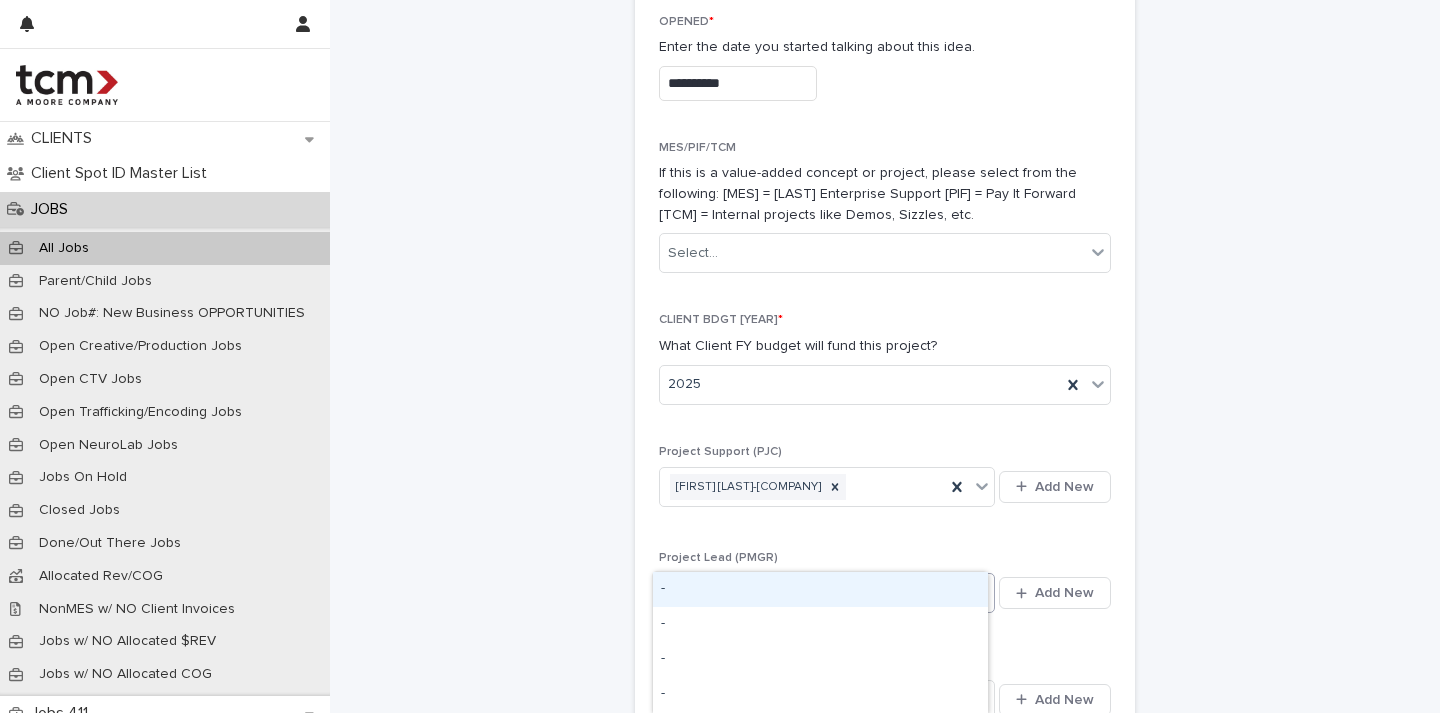 click on "Select..." at bounding box center [814, 593] 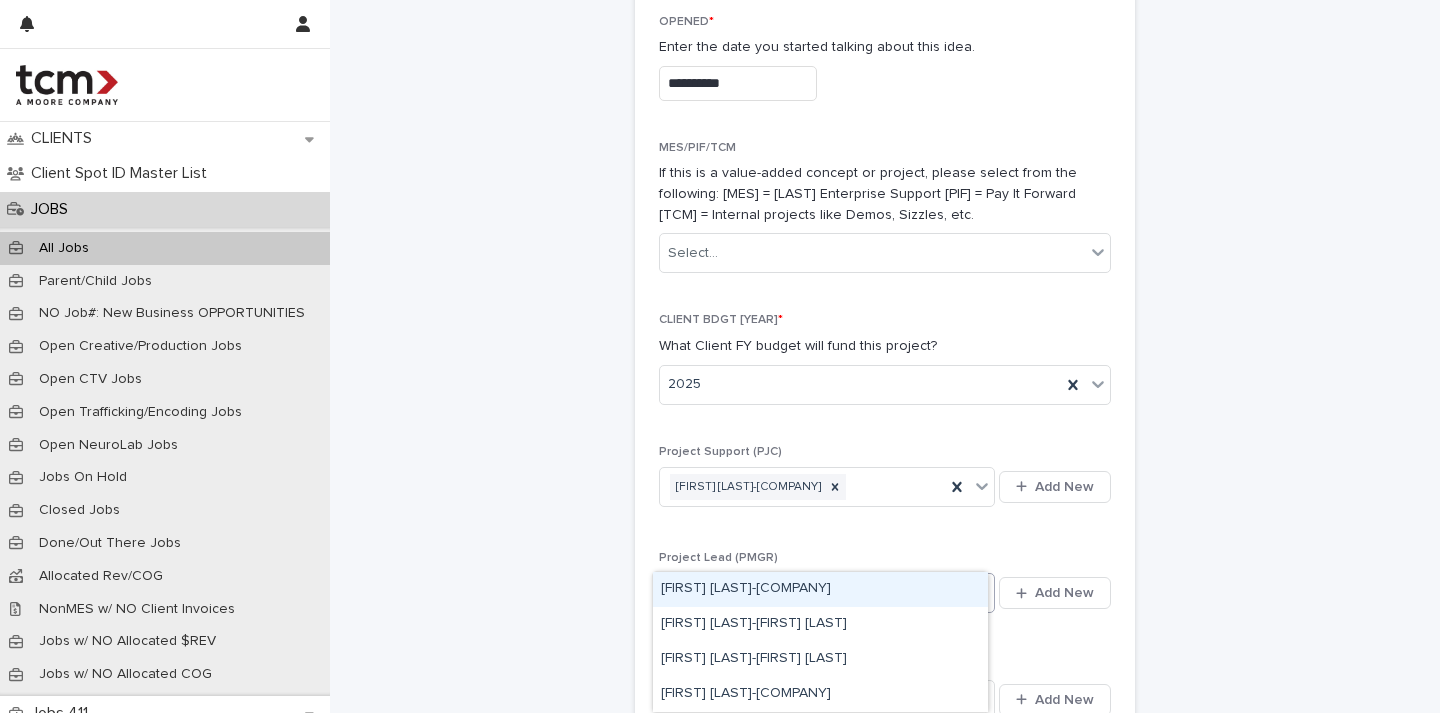type on "****" 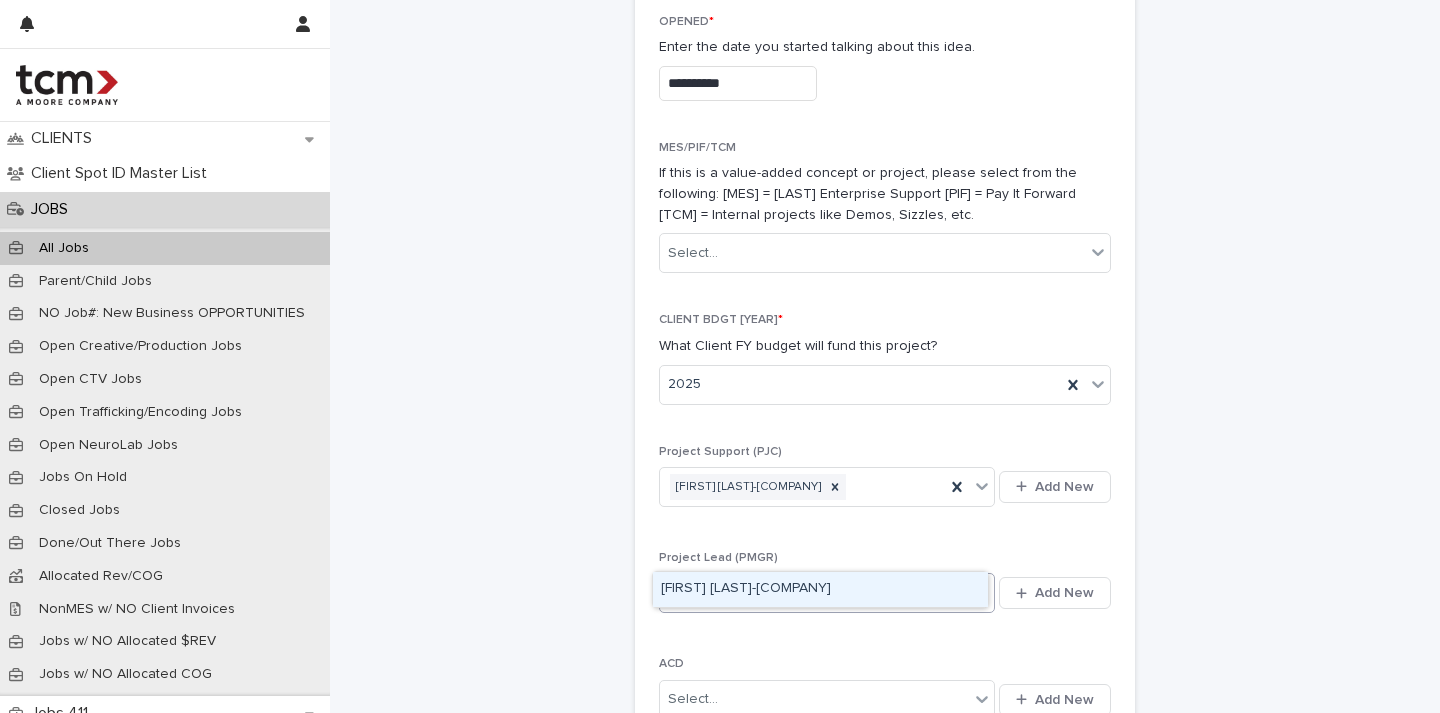 click on "[FIRST] [LAST]-[COMPANY]" at bounding box center [820, 589] 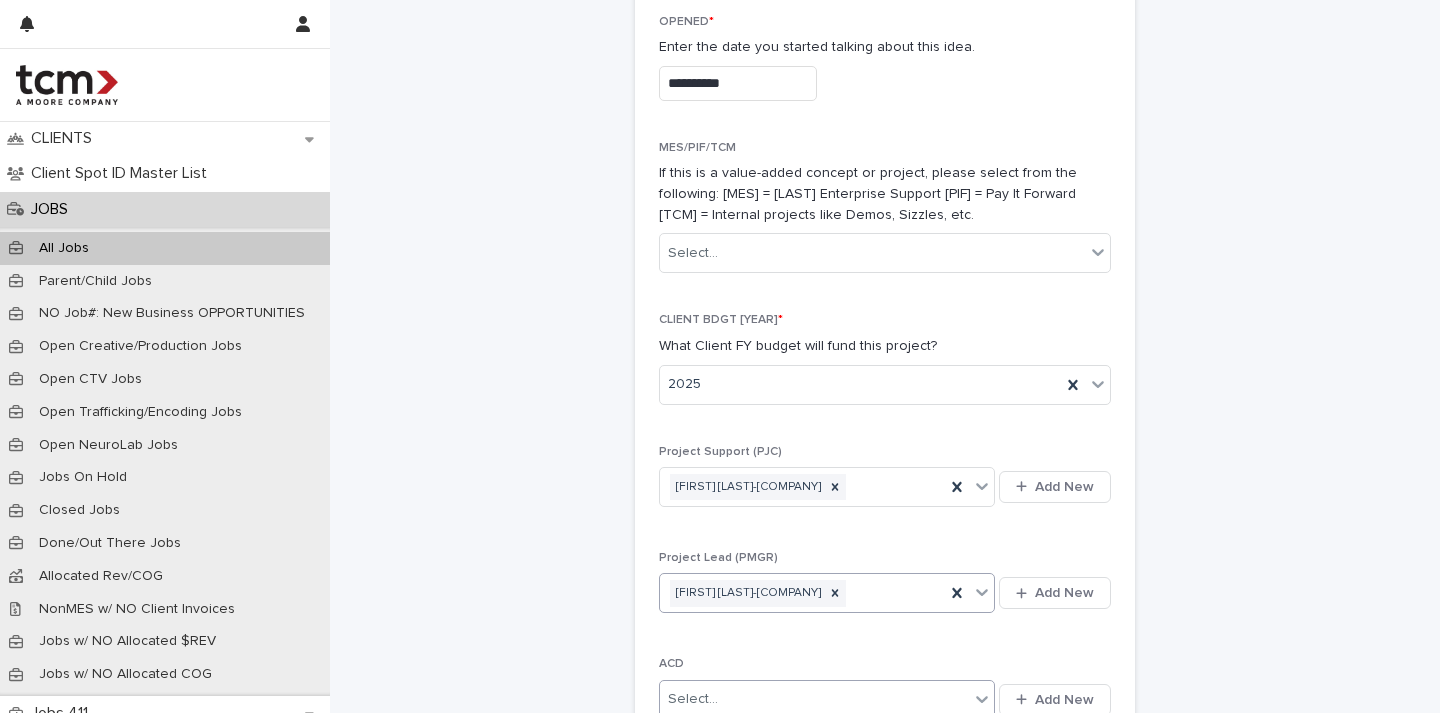 click on "Select..." at bounding box center (814, 699) 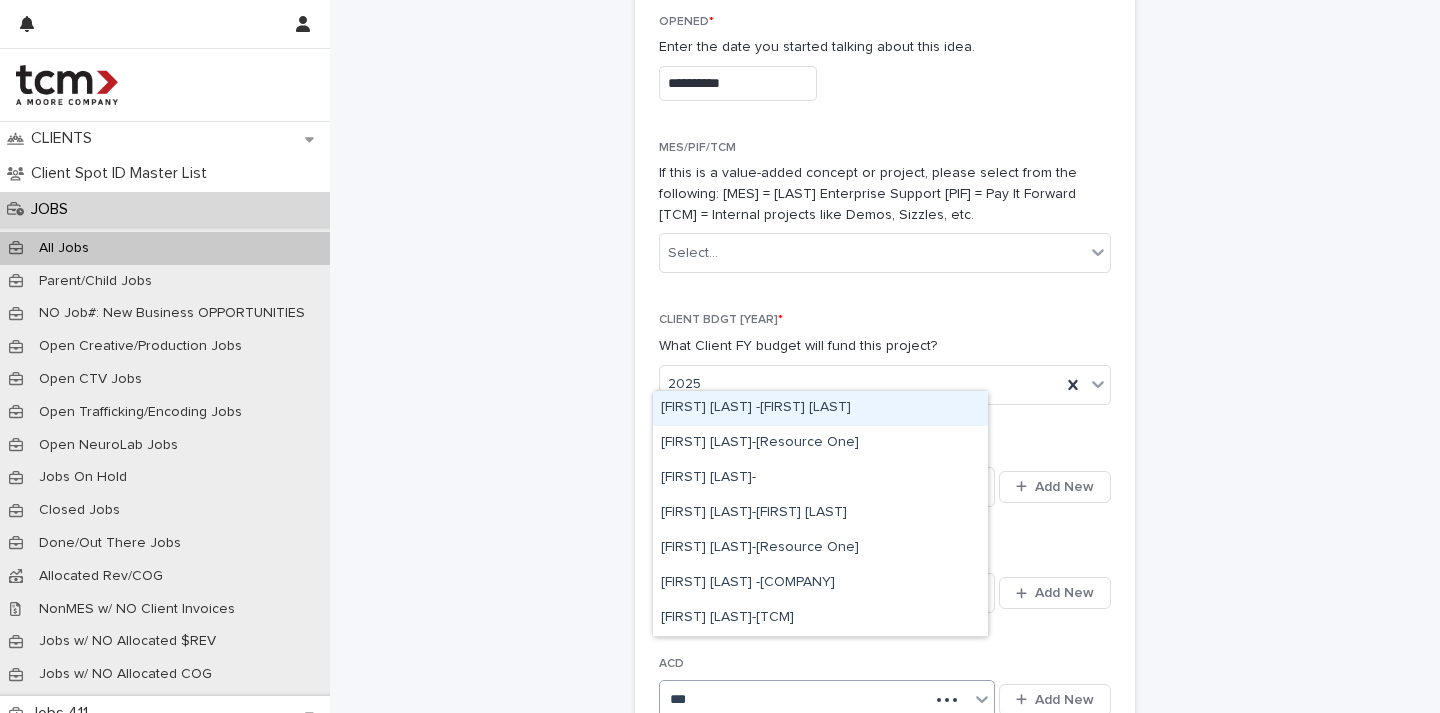type on "****" 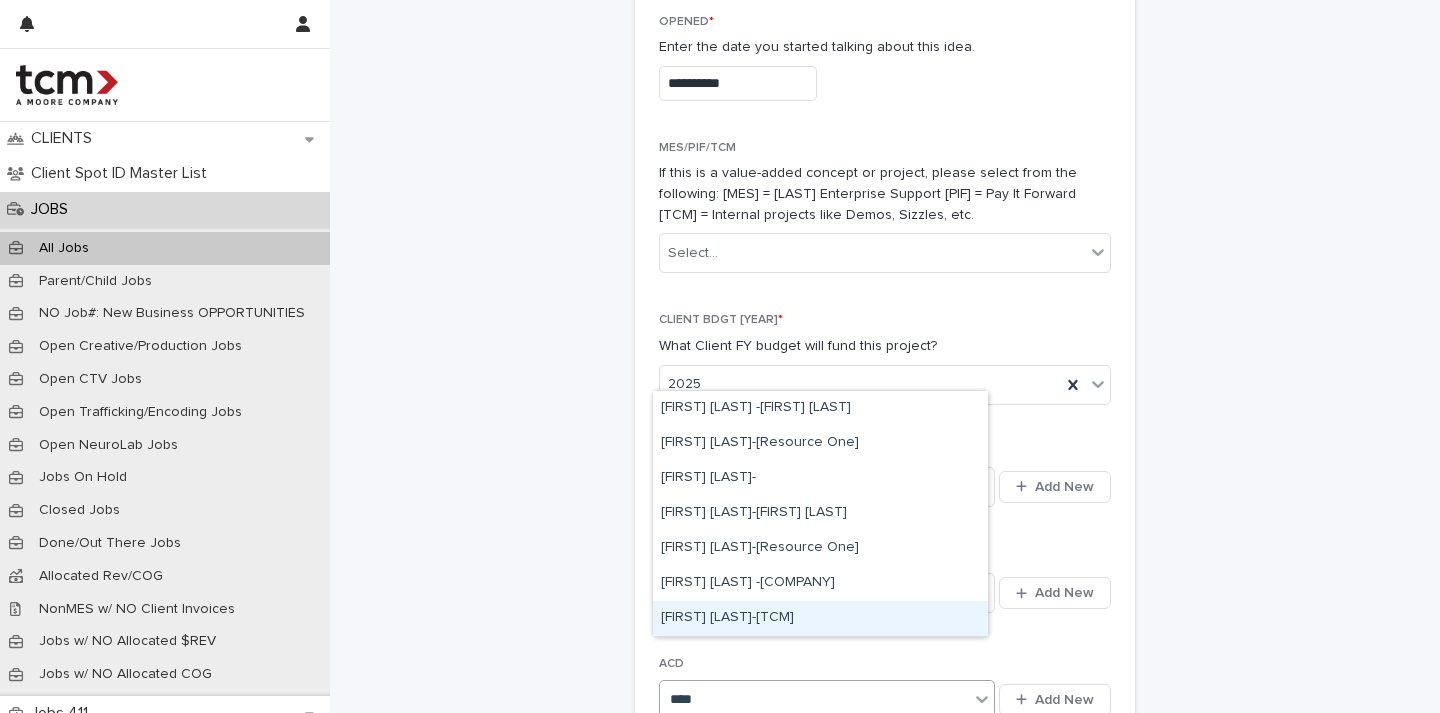 click on "[FIRST] [LAST]-[TCM]" at bounding box center (820, 618) 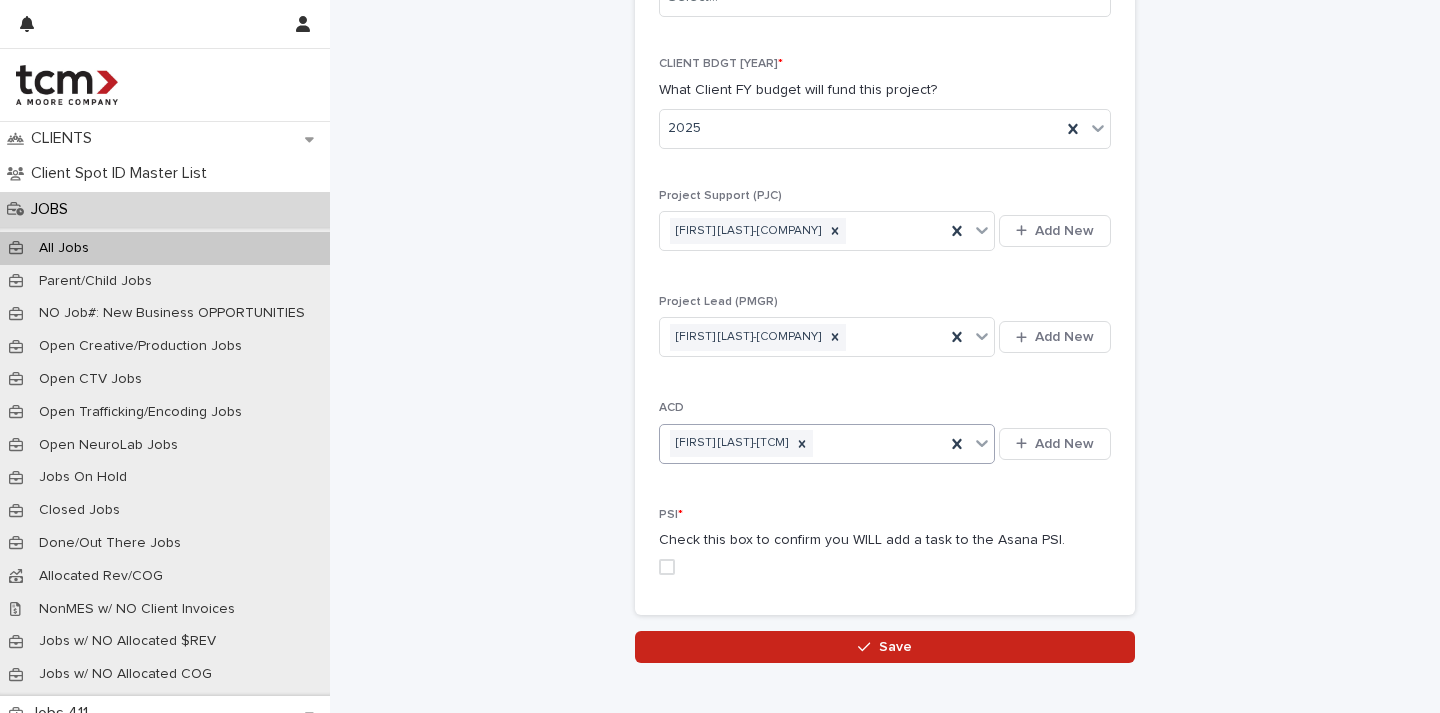 scroll, scrollTop: 1739, scrollLeft: 0, axis: vertical 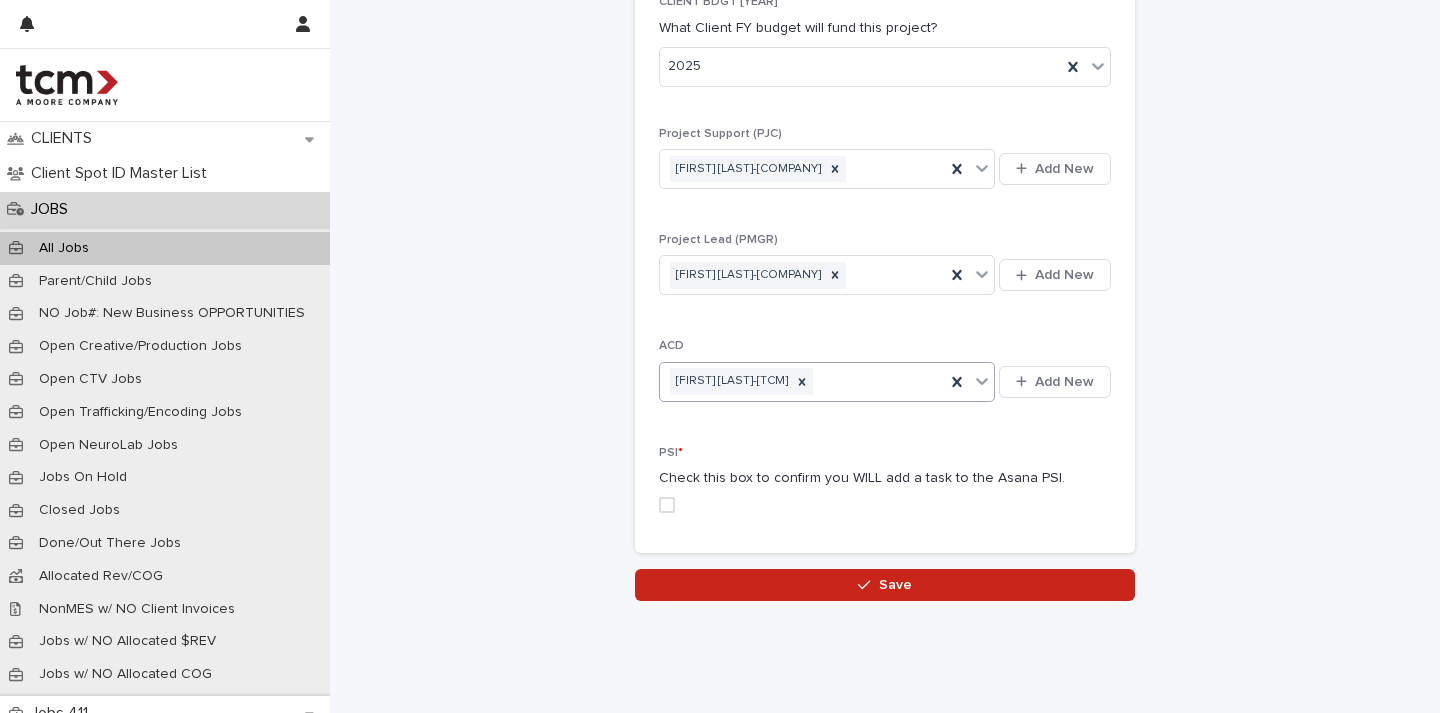 drag, startPoint x: 658, startPoint y: 460, endPoint x: 753, endPoint y: 512, distance: 108.30051 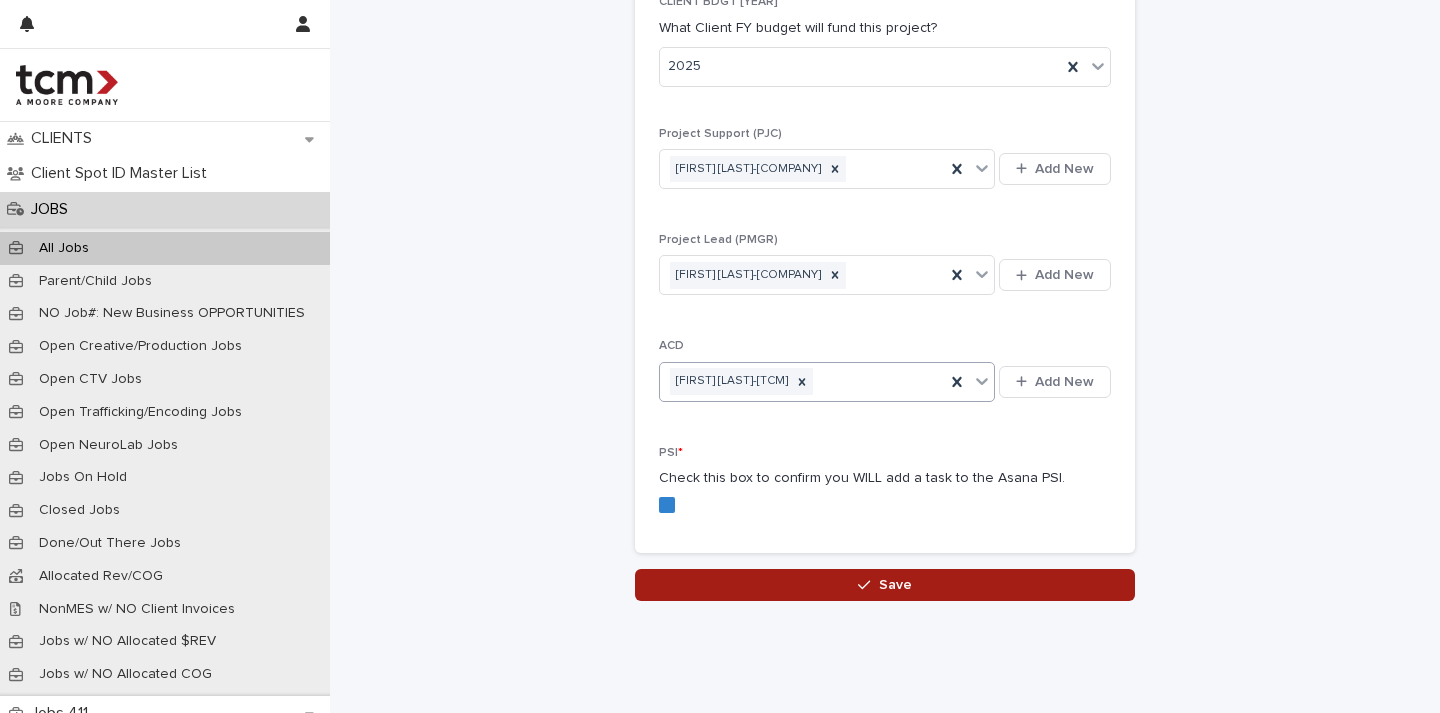 click on "Save" at bounding box center [885, 585] 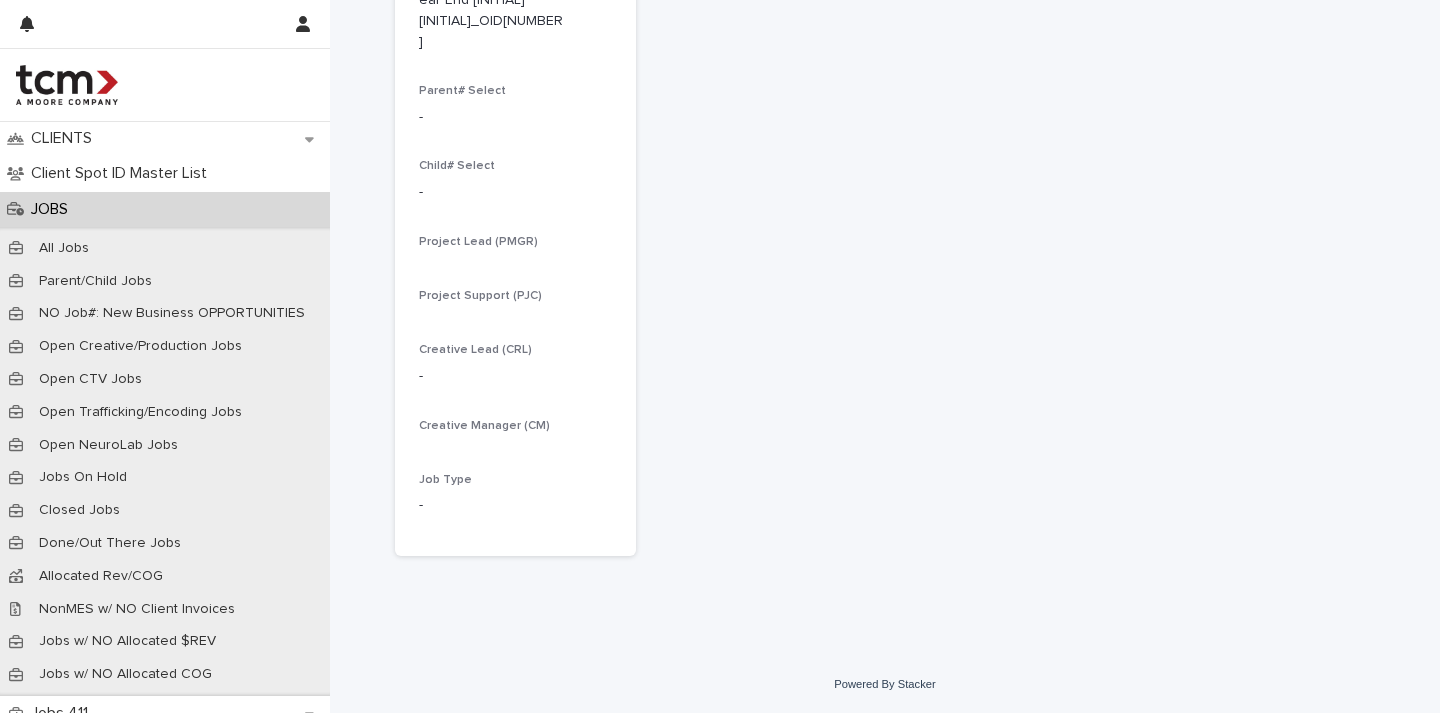 scroll, scrollTop: 422, scrollLeft: 0, axis: vertical 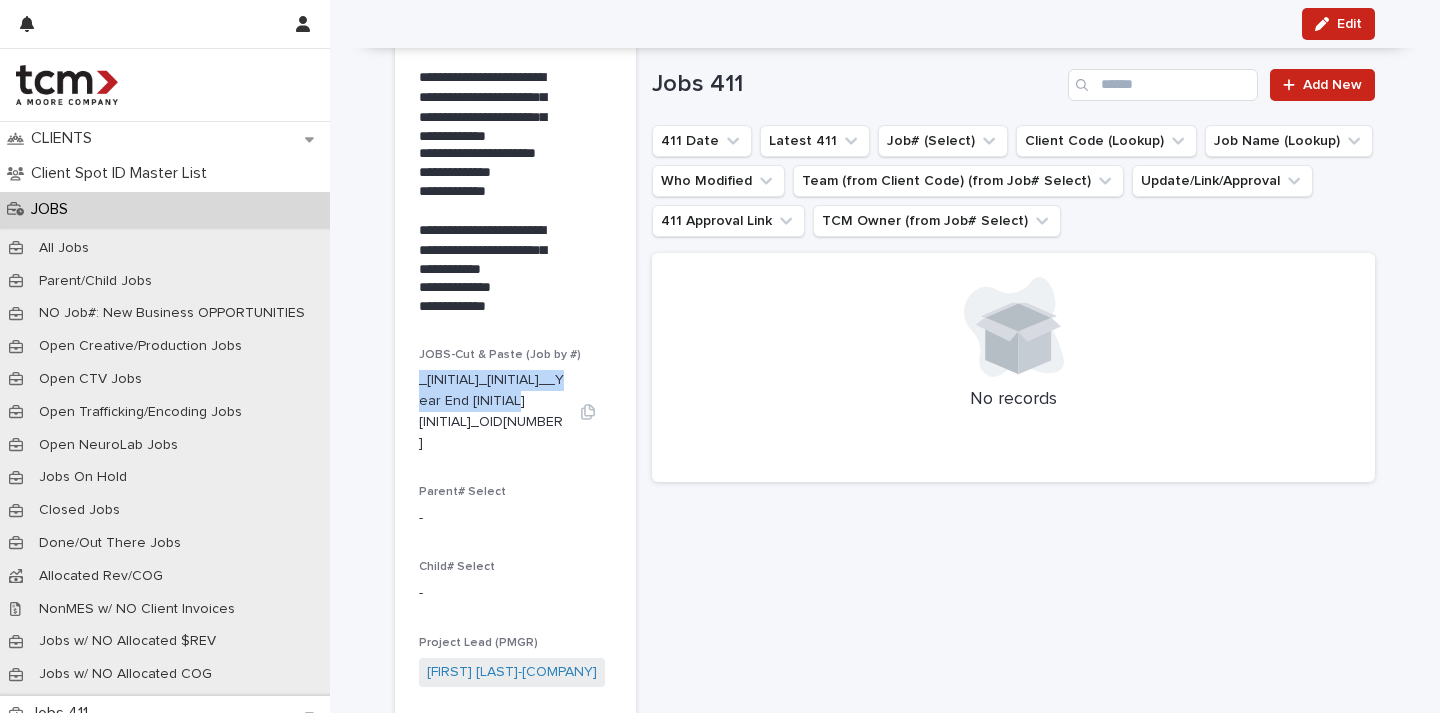 drag, startPoint x: 412, startPoint y: 373, endPoint x: 537, endPoint y: 415, distance: 131.86736 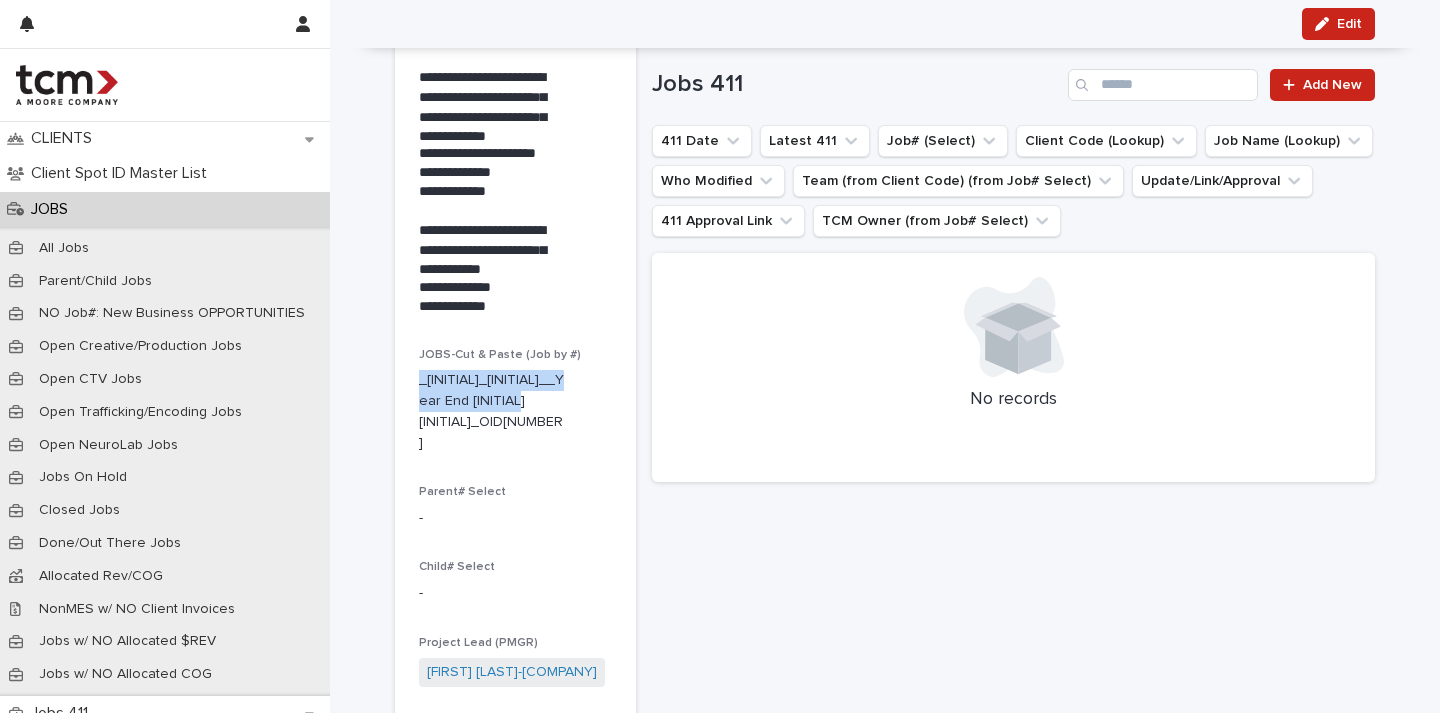 copy on "_[INITIAL]_[INITIAL]__Year End [INITIAL] [INITIAL]_OID[NUMBER]" 